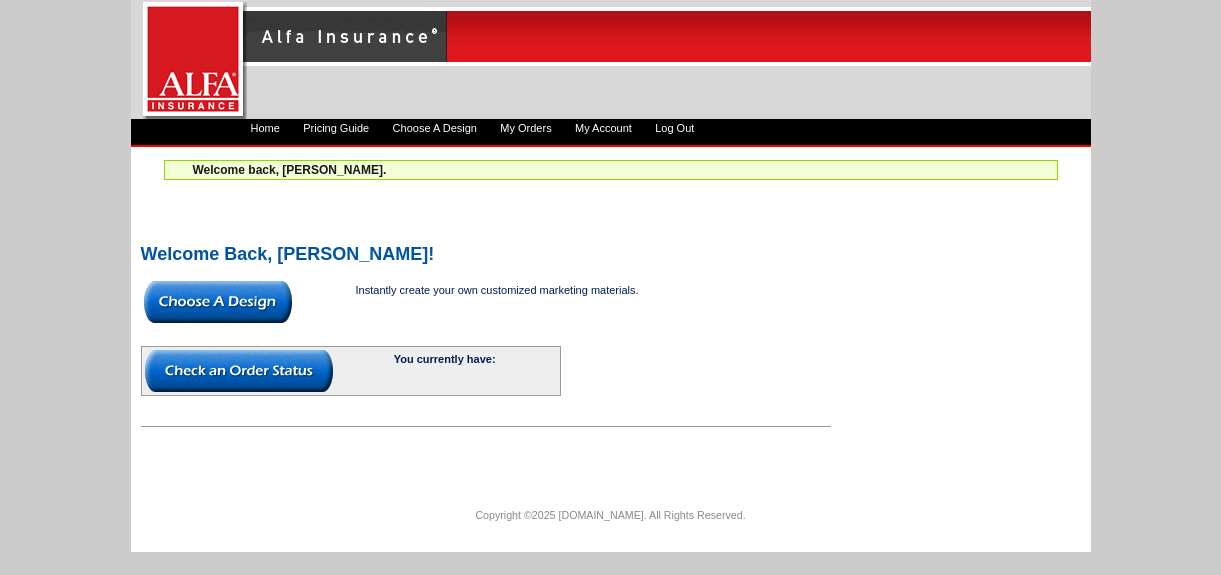 scroll, scrollTop: 0, scrollLeft: 0, axis: both 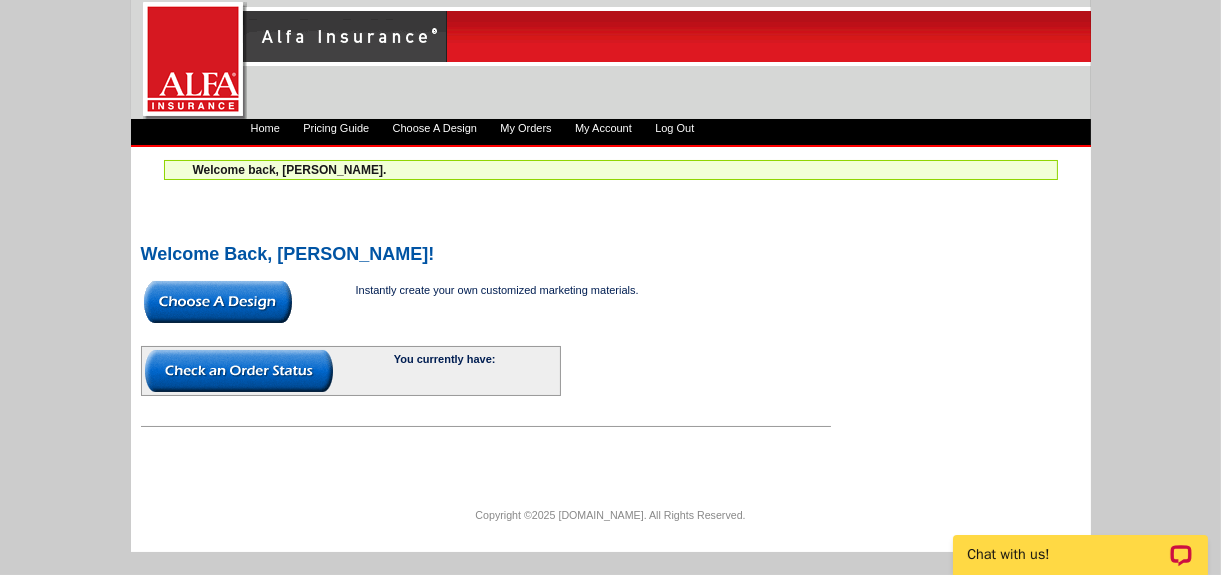click at bounding box center [218, 302] 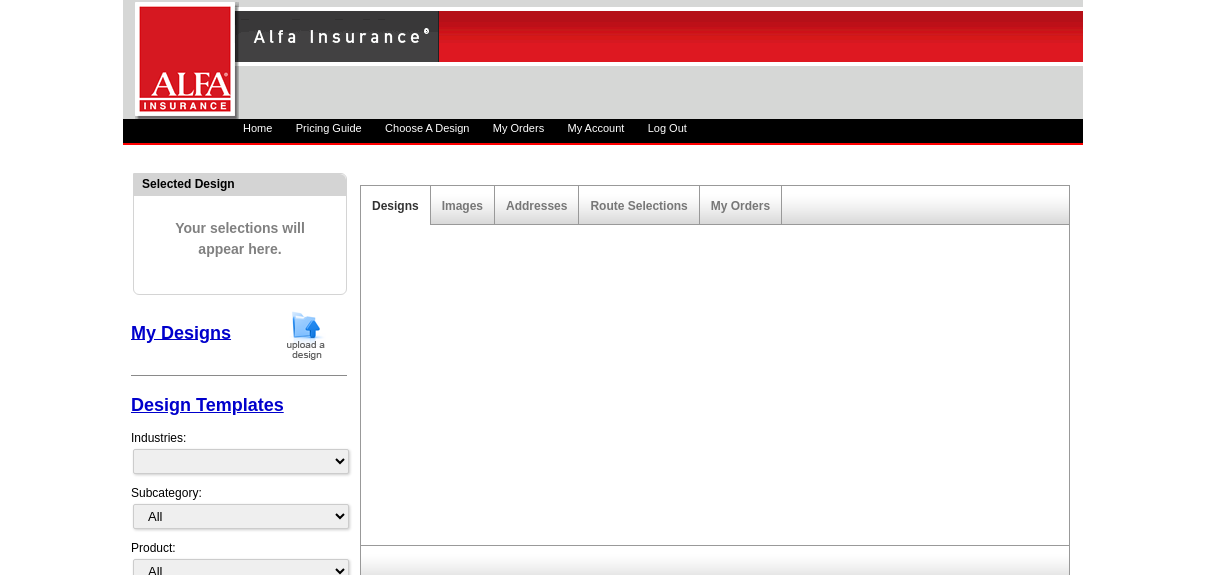 scroll, scrollTop: 0, scrollLeft: 0, axis: both 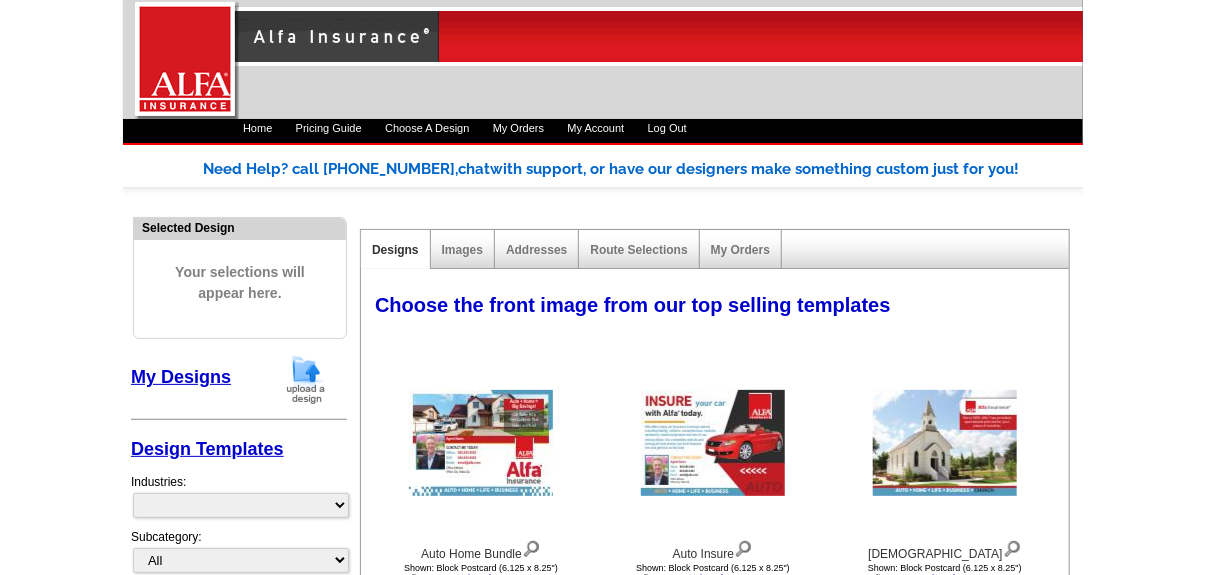 select on "1325" 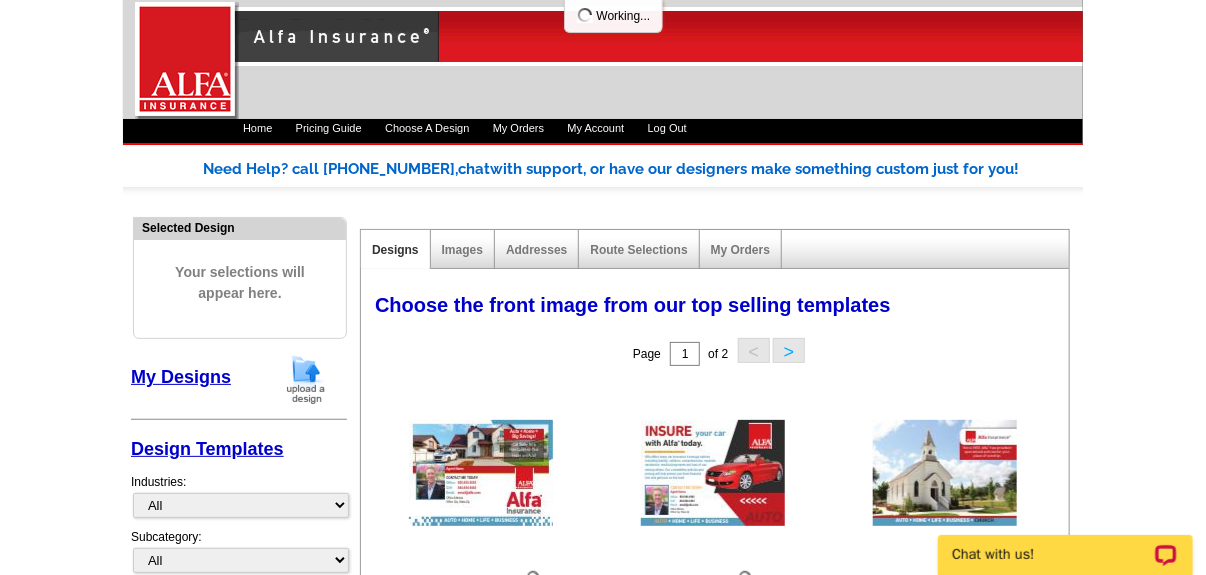 scroll, scrollTop: 0, scrollLeft: 0, axis: both 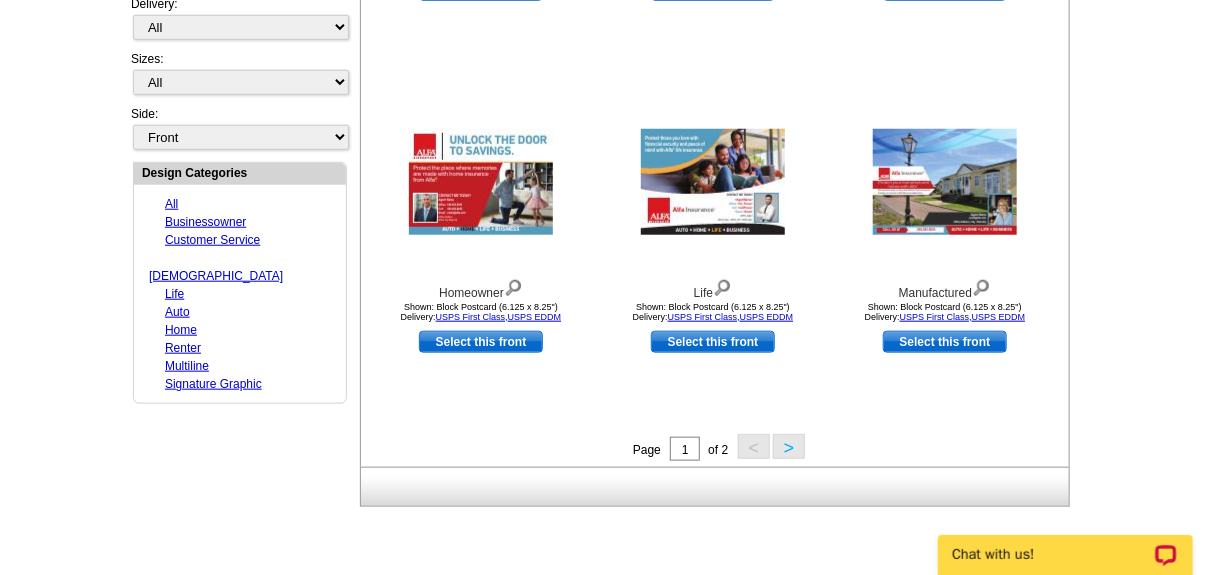 click on ">" at bounding box center [789, 446] 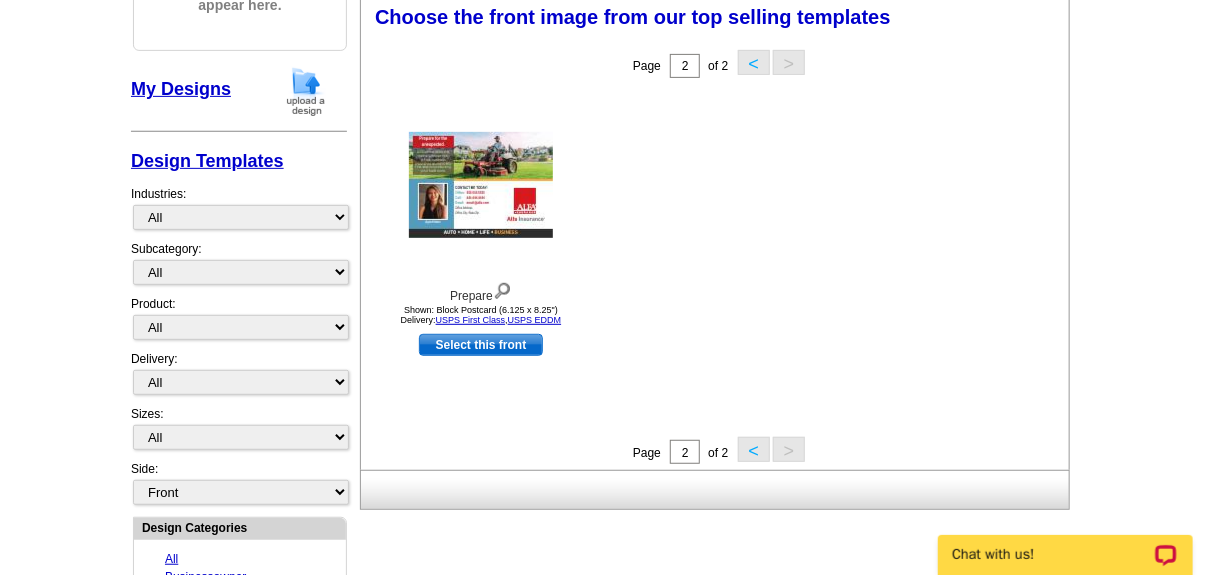 scroll, scrollTop: 280, scrollLeft: 0, axis: vertical 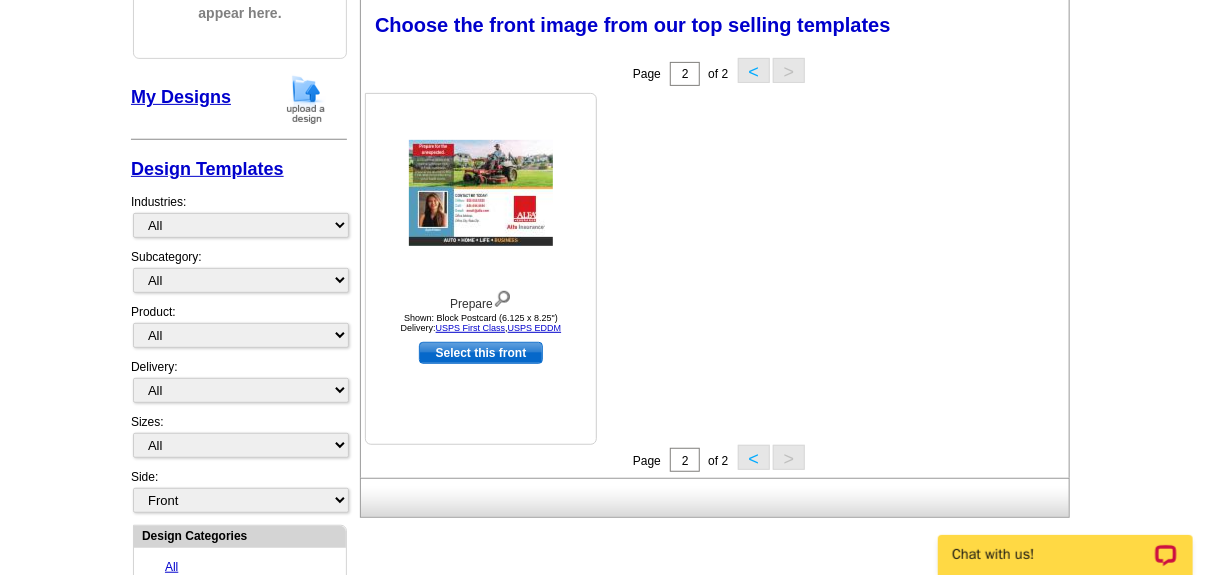 click at bounding box center (481, 193) 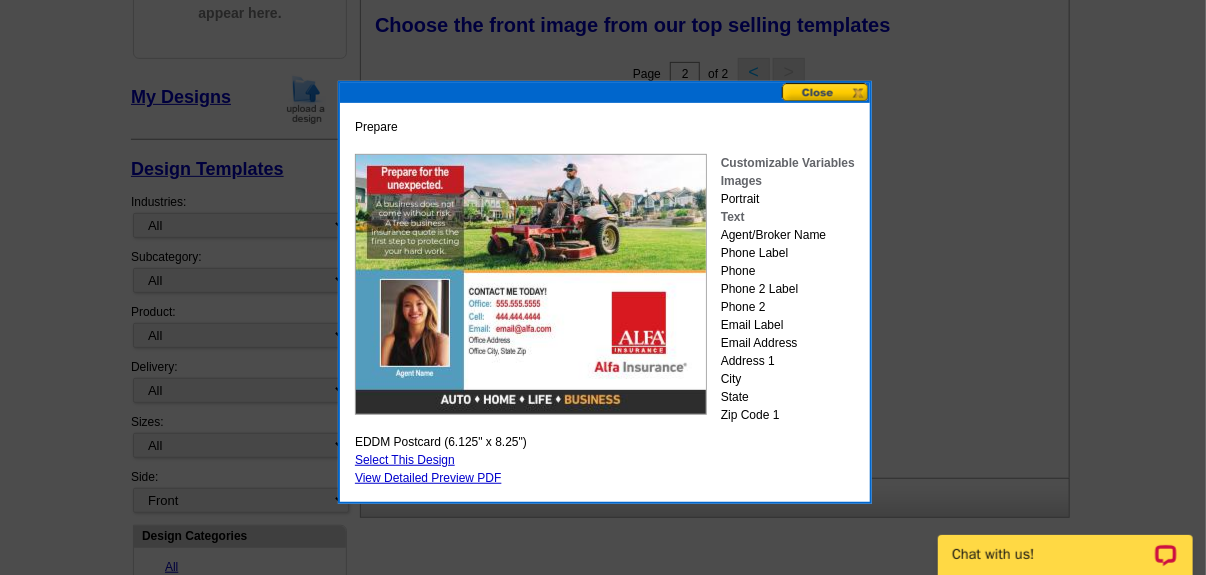 click at bounding box center [826, 92] 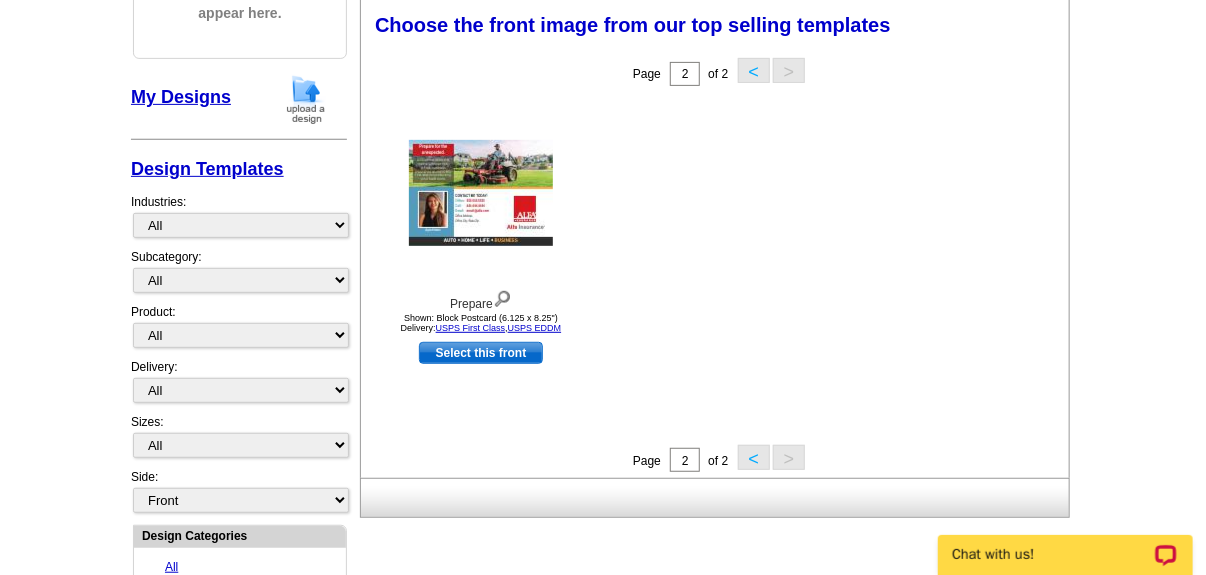 click on "<" at bounding box center [754, 457] 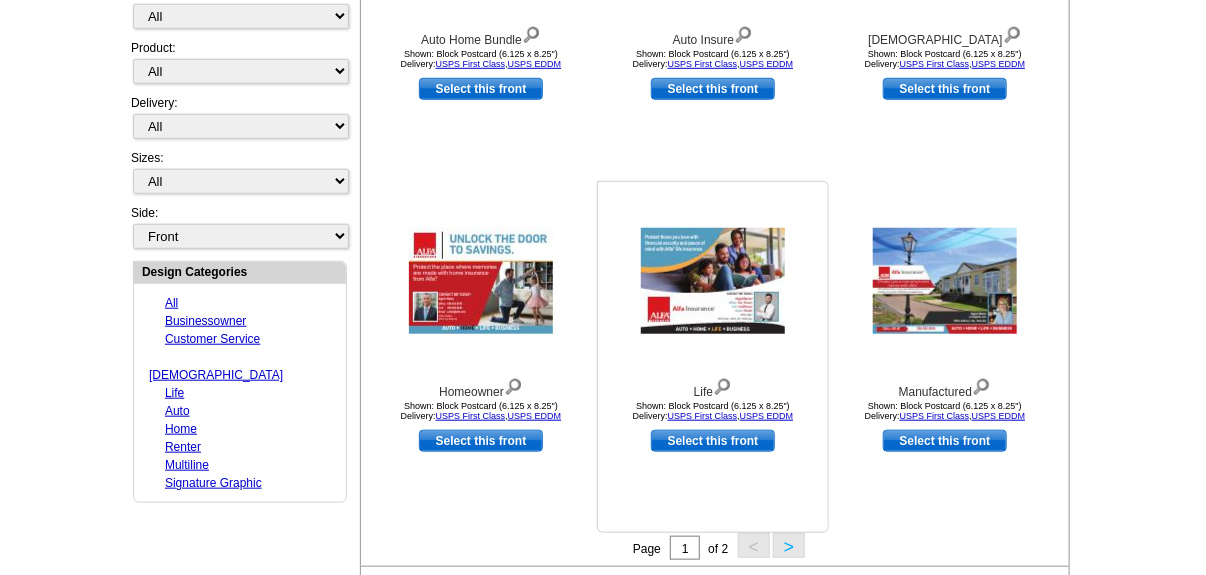 scroll, scrollTop: 581, scrollLeft: 0, axis: vertical 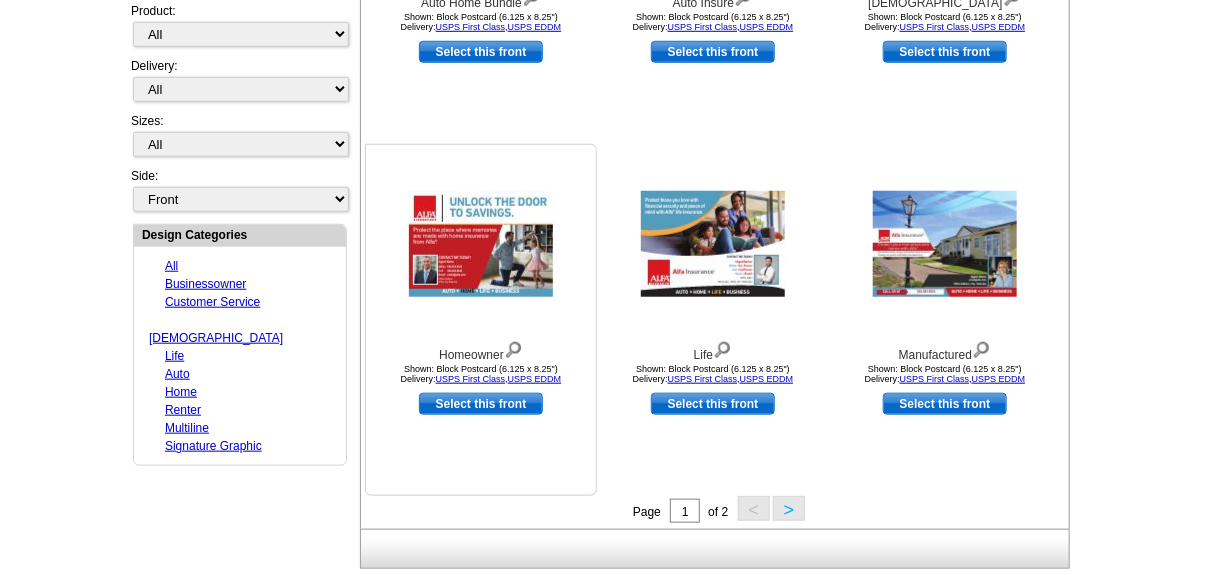 click at bounding box center [481, 244] 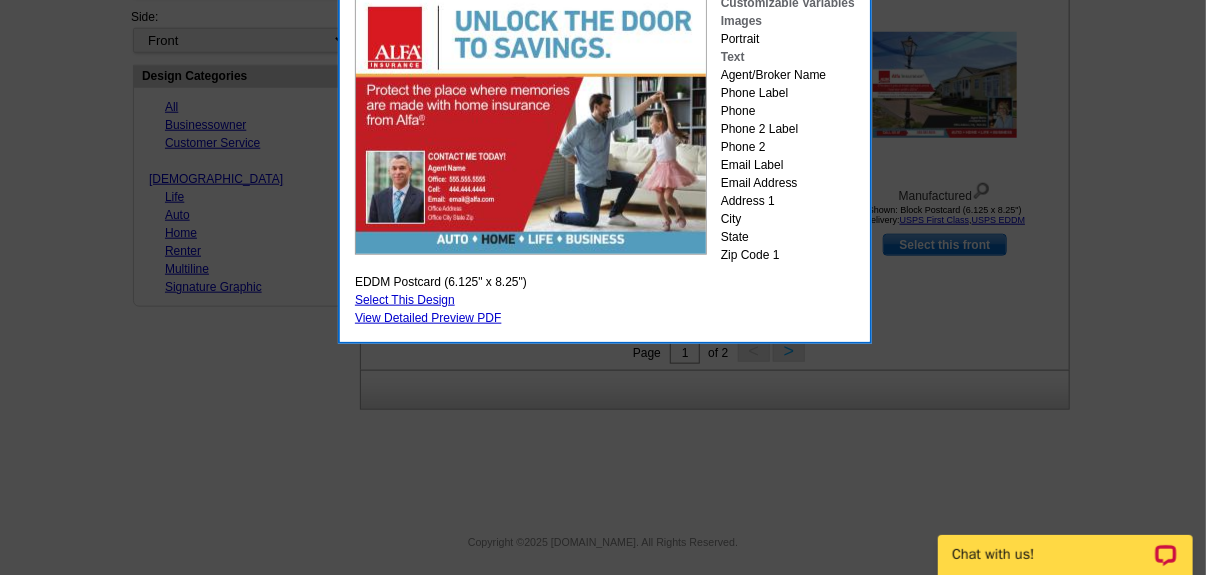 scroll, scrollTop: 743, scrollLeft: 0, axis: vertical 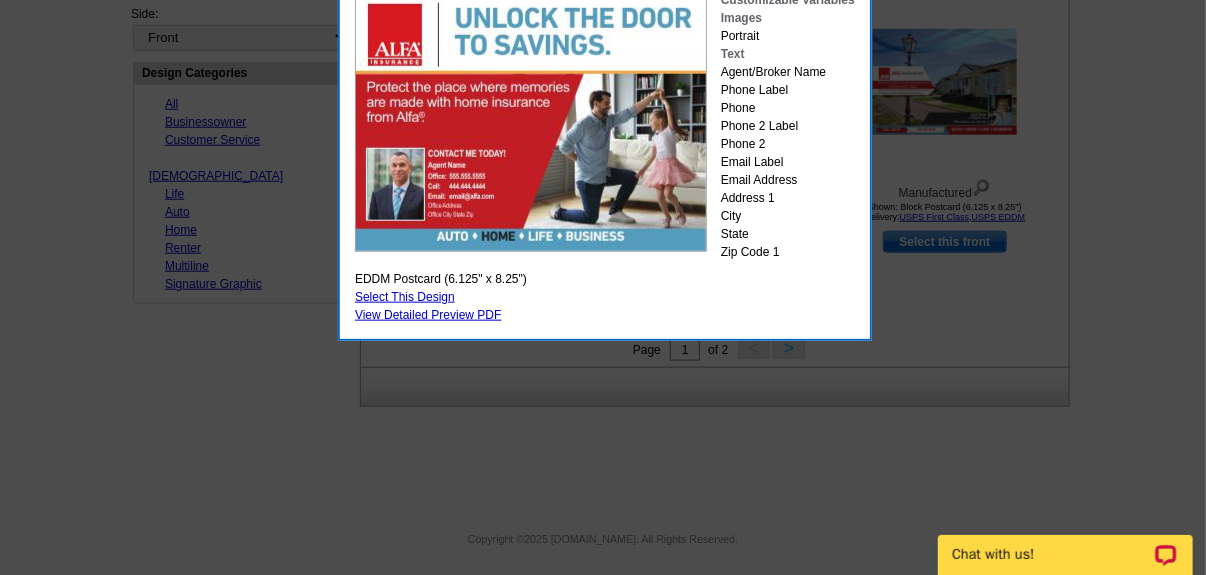 click on "Select This Design" at bounding box center (405, 297) 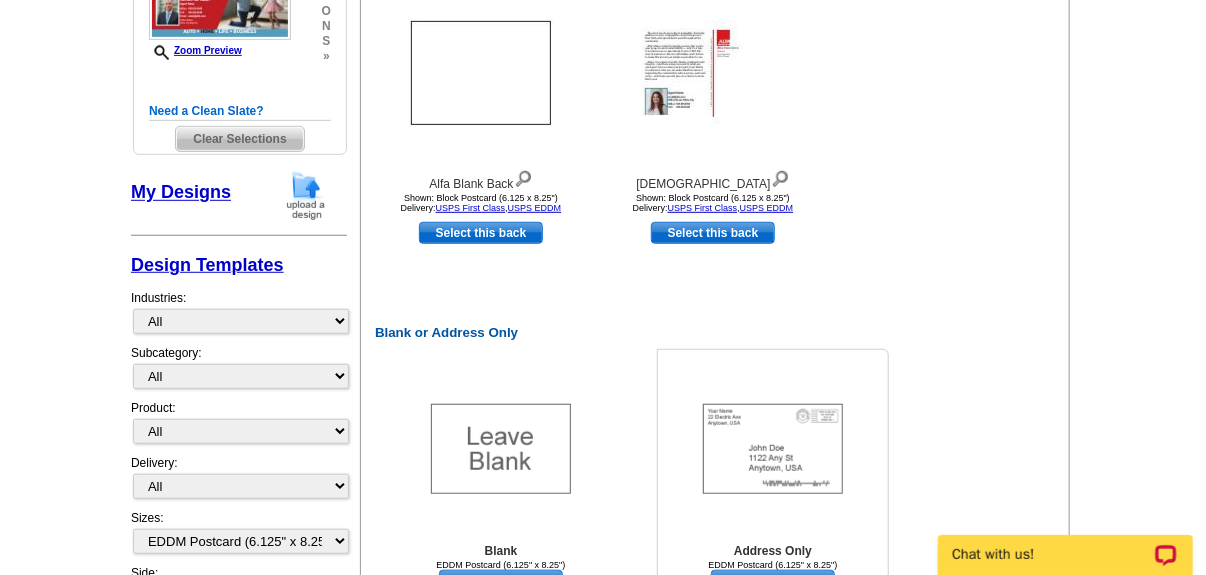 scroll, scrollTop: 600, scrollLeft: 0, axis: vertical 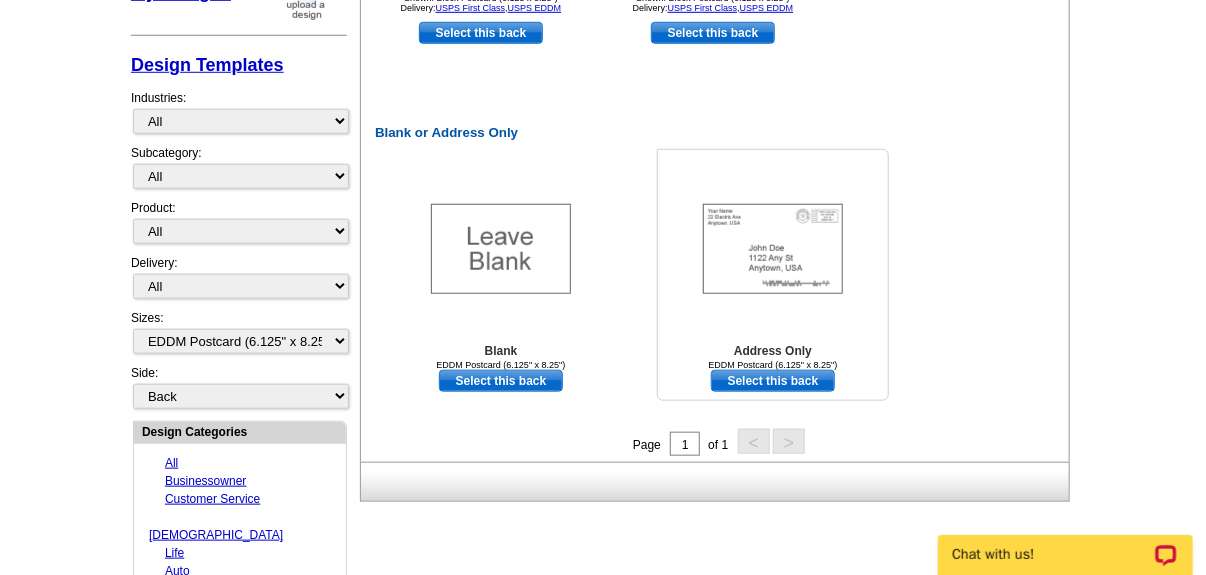 click on "Select this back" at bounding box center (773, 381) 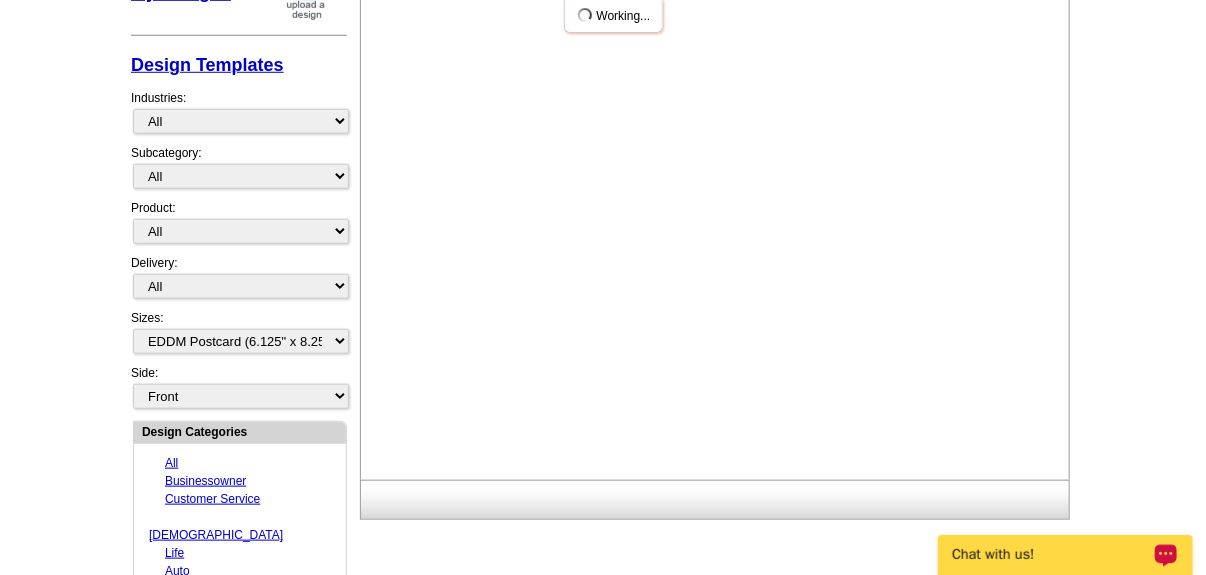 scroll, scrollTop: 808, scrollLeft: 0, axis: vertical 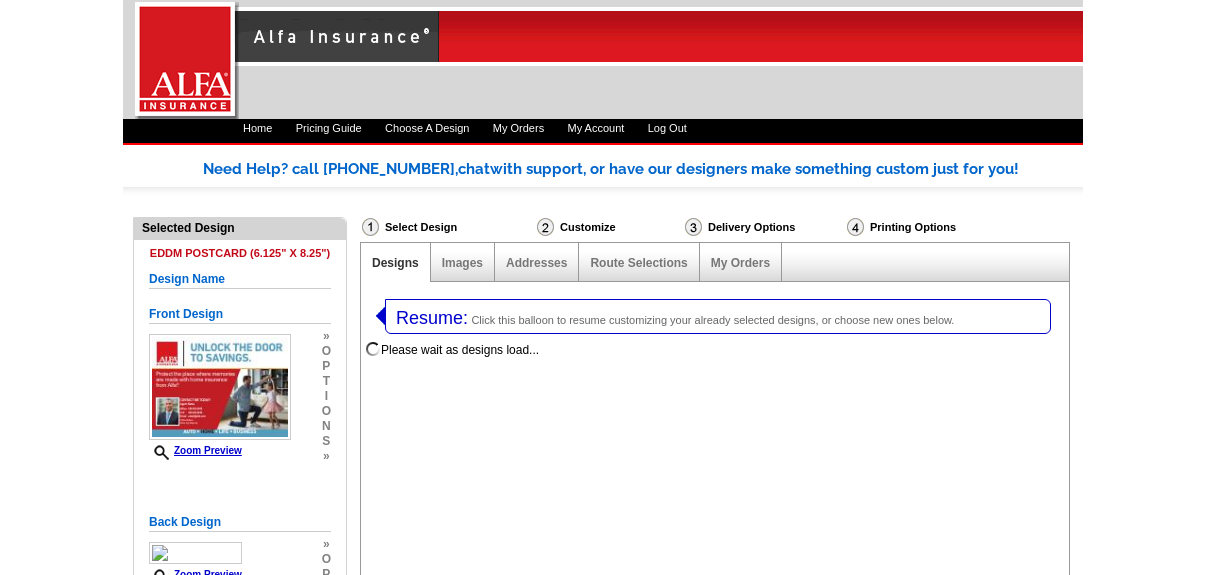 select on "14" 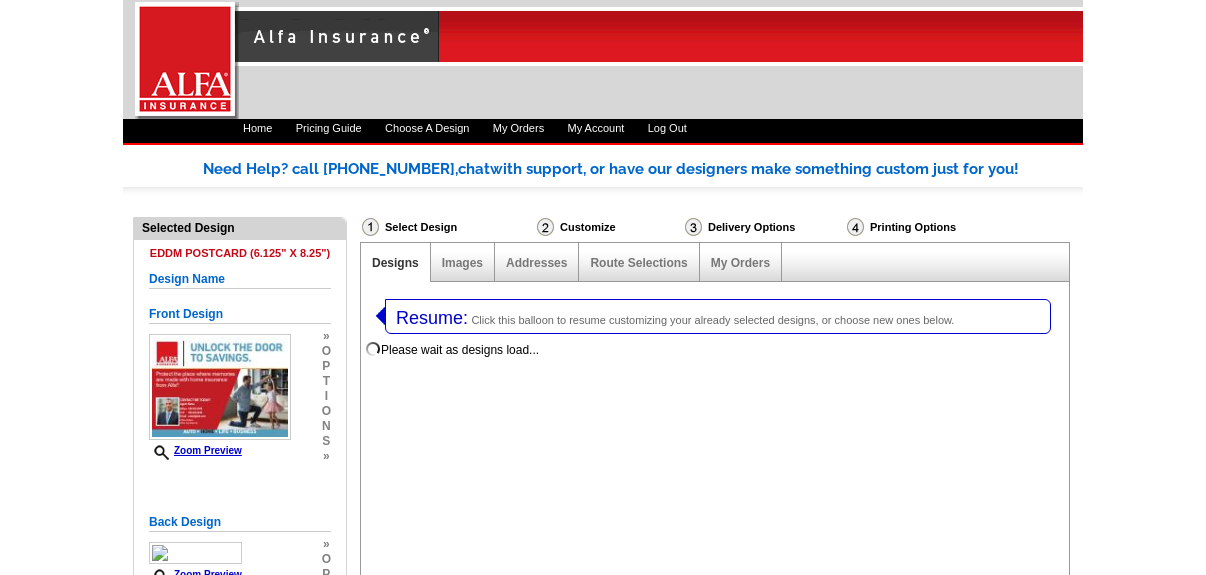 scroll, scrollTop: 0, scrollLeft: 0, axis: both 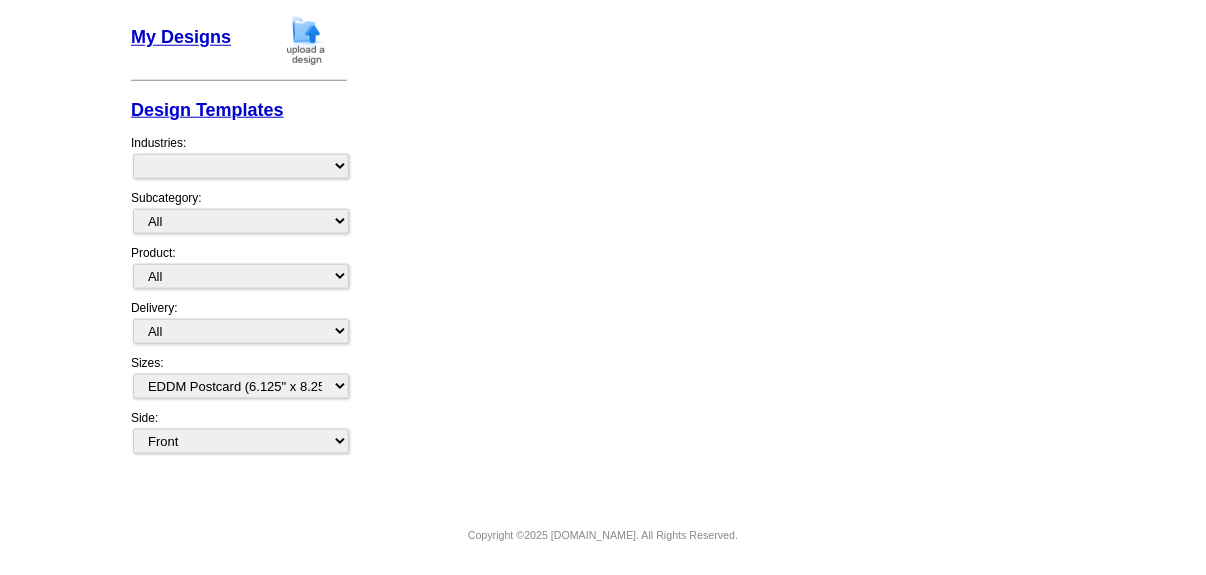 select on "1325" 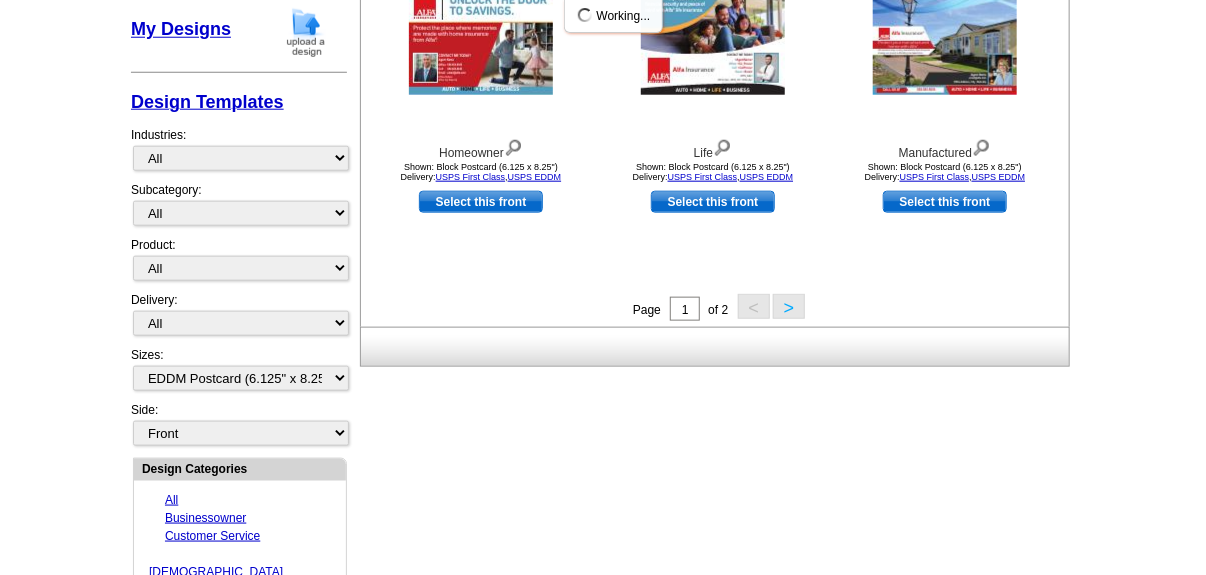 scroll, scrollTop: 739, scrollLeft: 0, axis: vertical 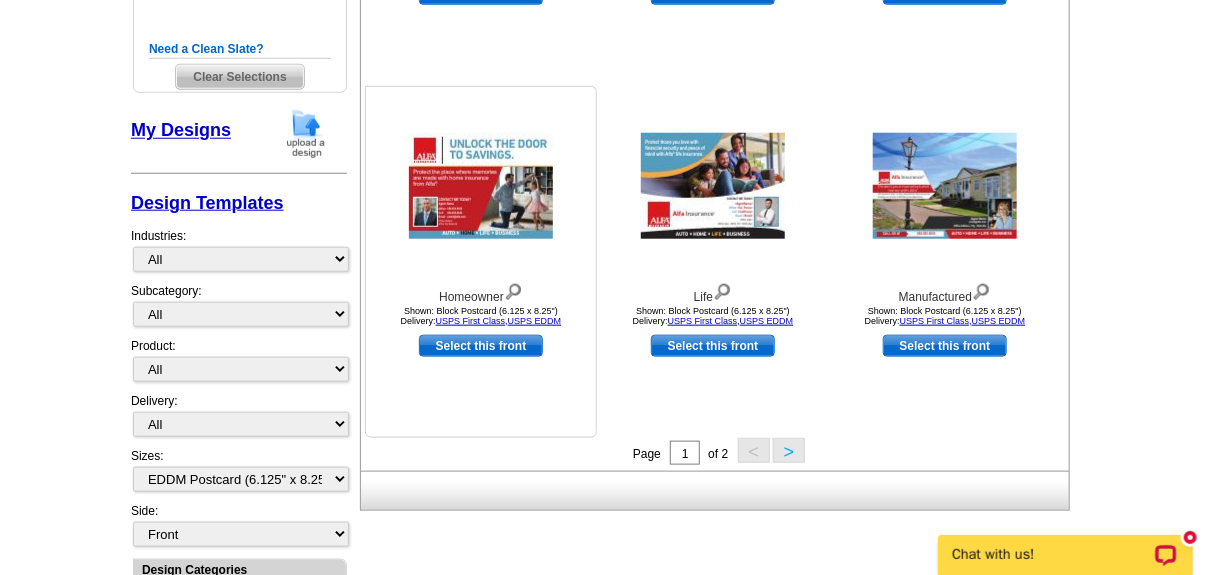 click at bounding box center (481, 186) 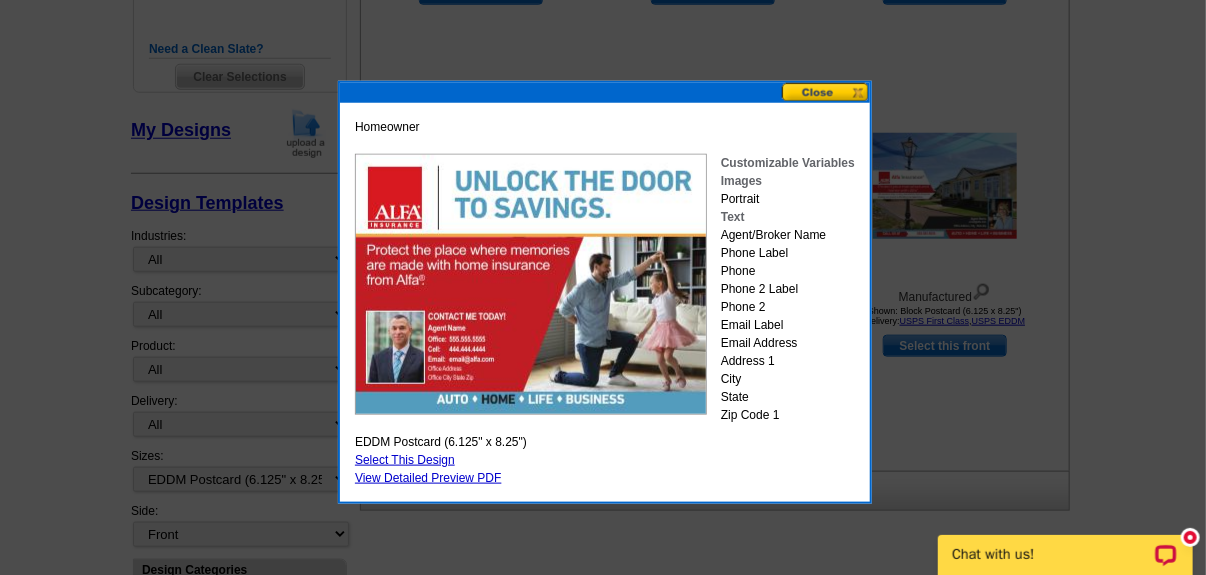 click on "Select This Design" at bounding box center (405, 460) 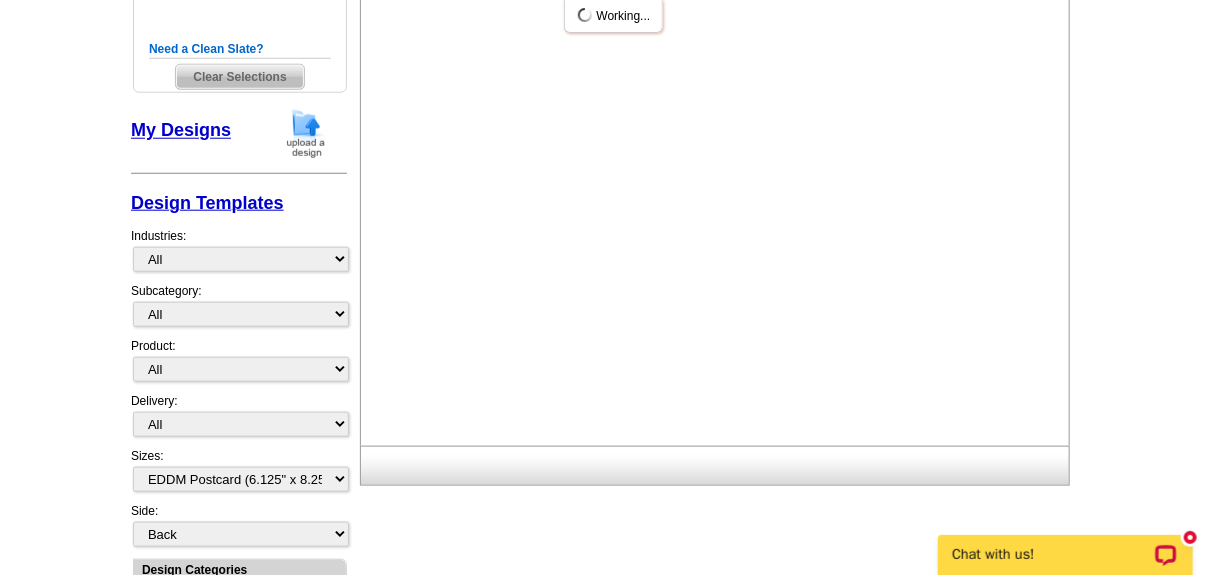 scroll, scrollTop: 0, scrollLeft: 0, axis: both 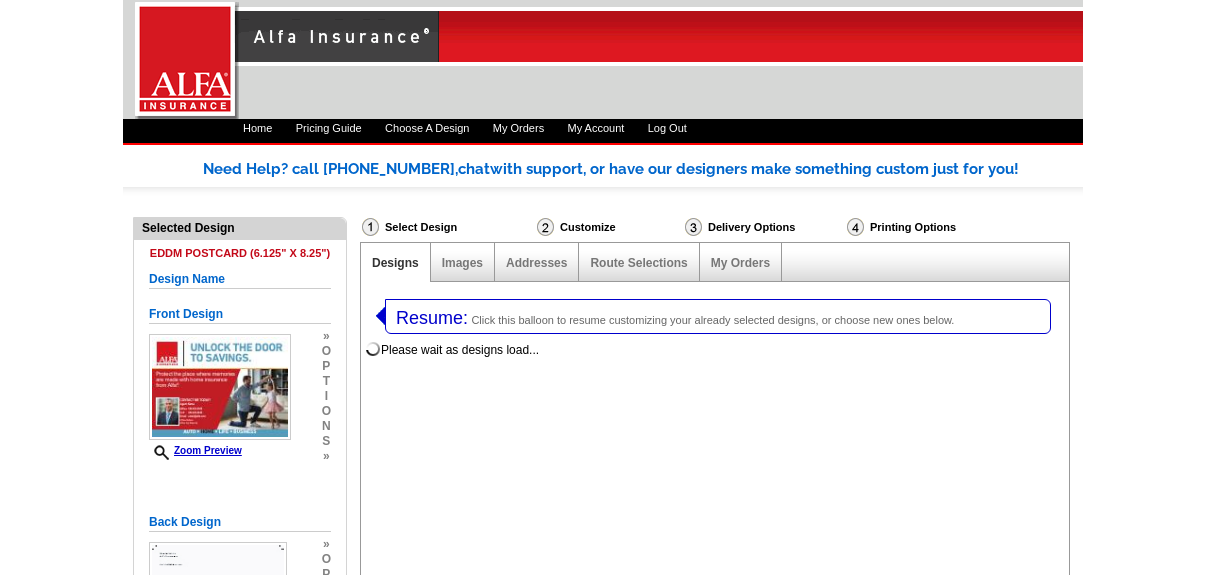 select on "14" 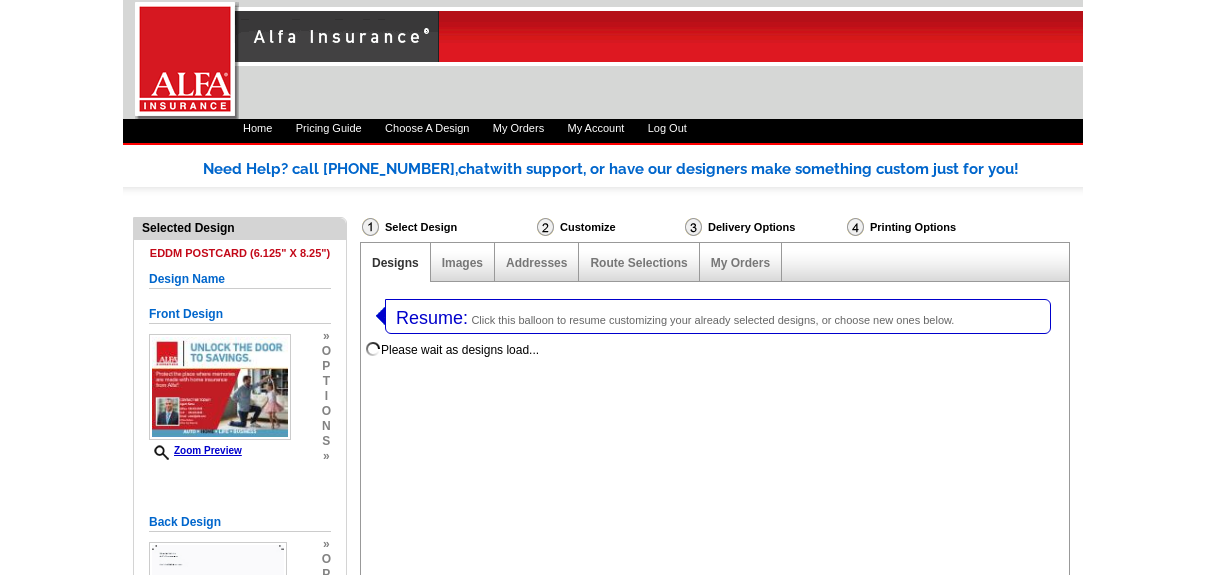 select on "back" 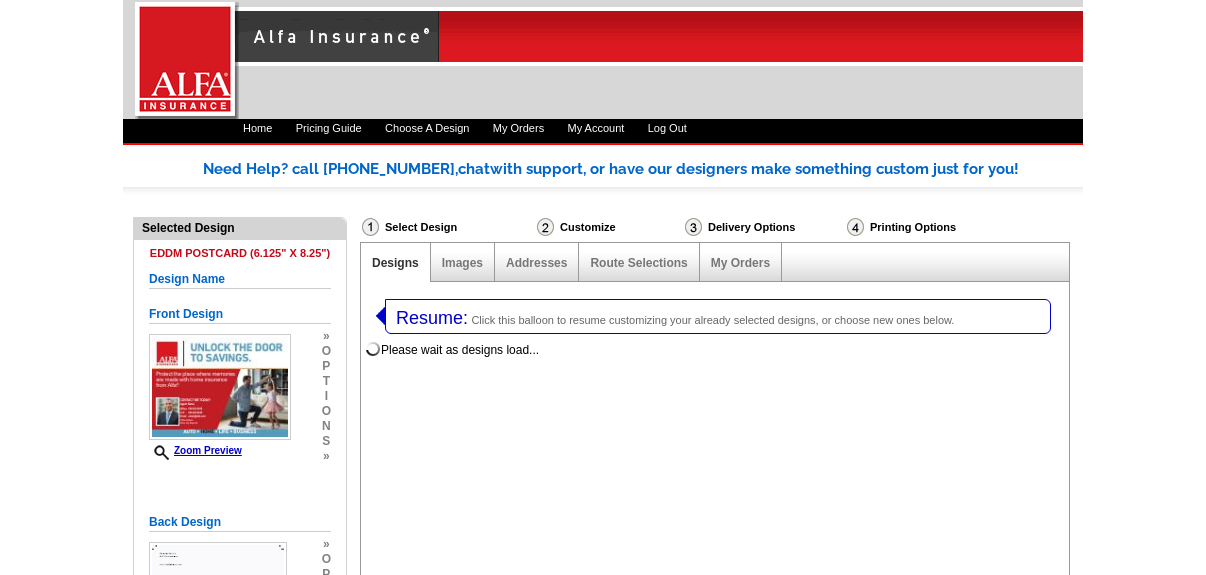 scroll, scrollTop: 0, scrollLeft: 0, axis: both 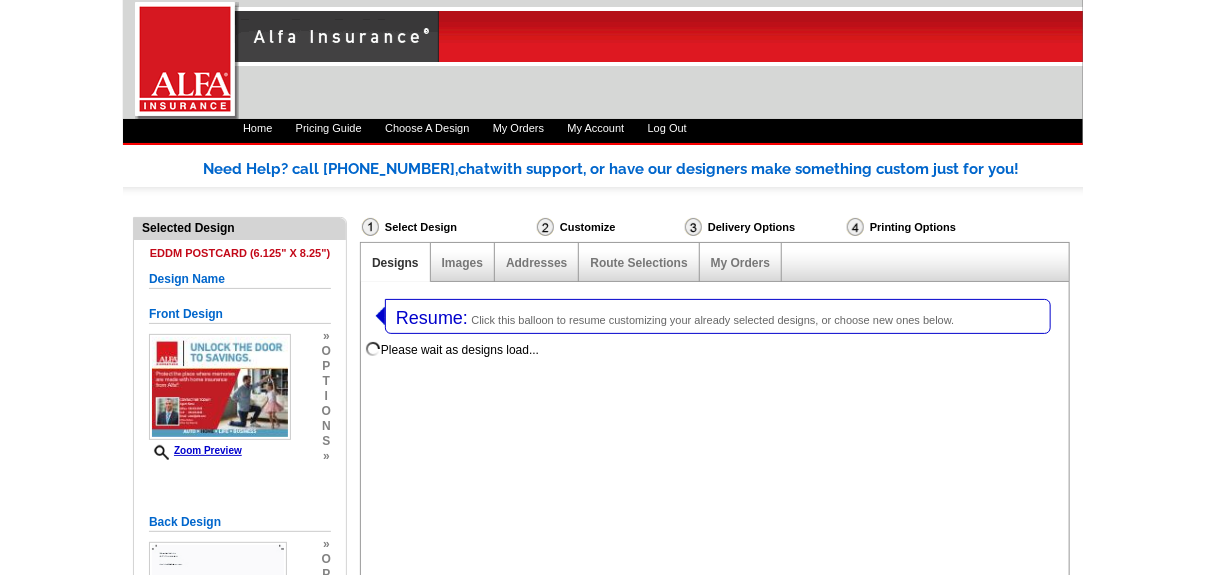 select on "1325" 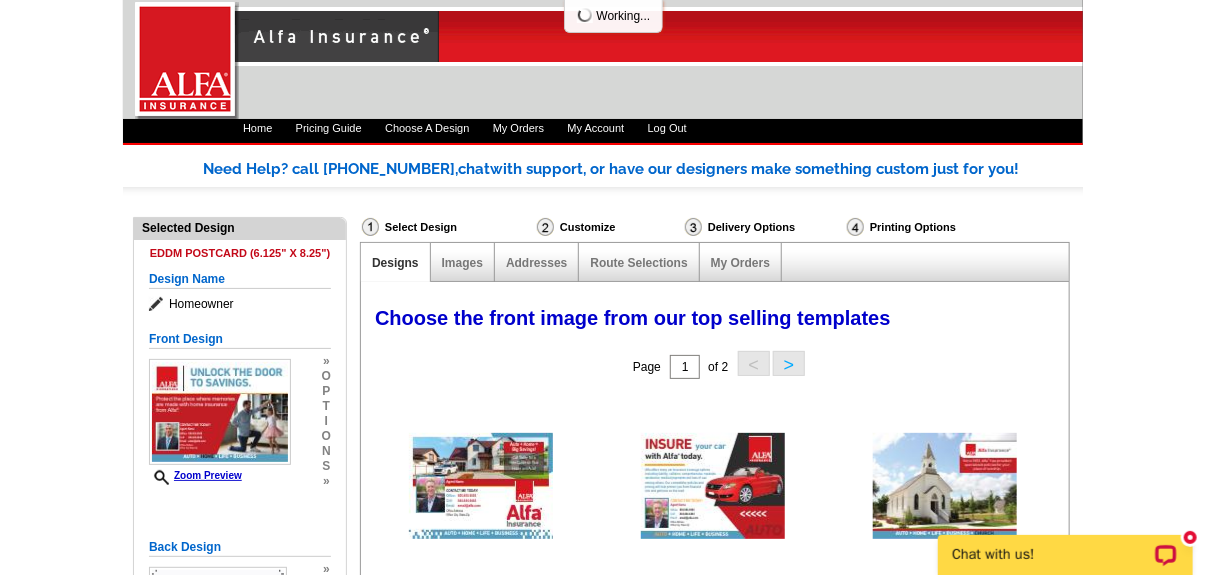 scroll, scrollTop: 0, scrollLeft: 0, axis: both 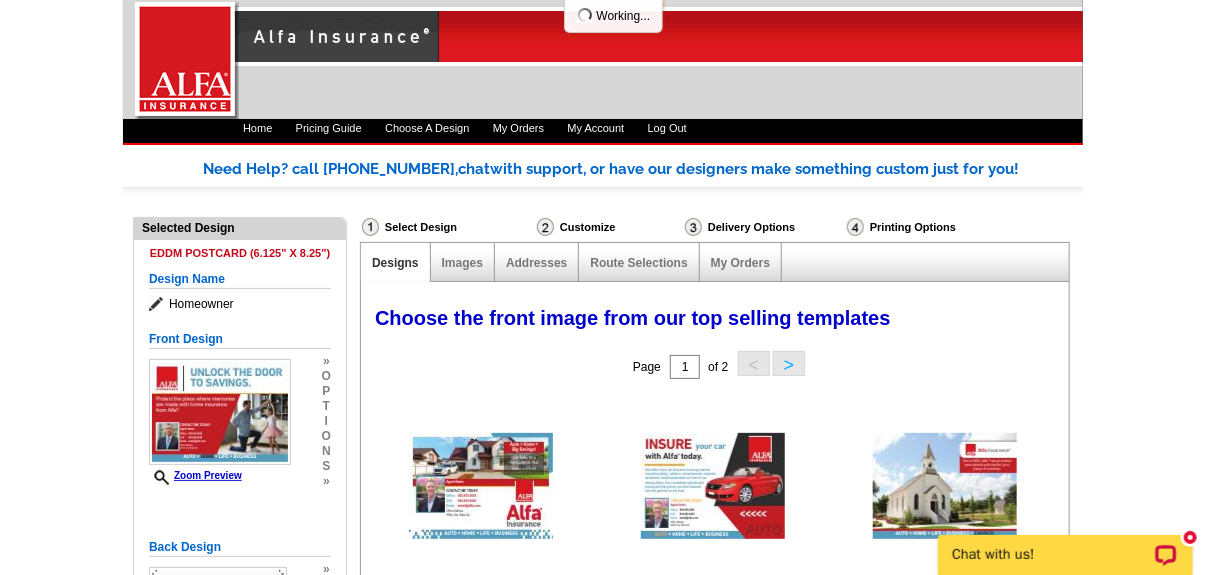 click on "Home
Pricing Guide
Choose A Design
My Orders
My Account
Log Out" at bounding box center (653, 128) 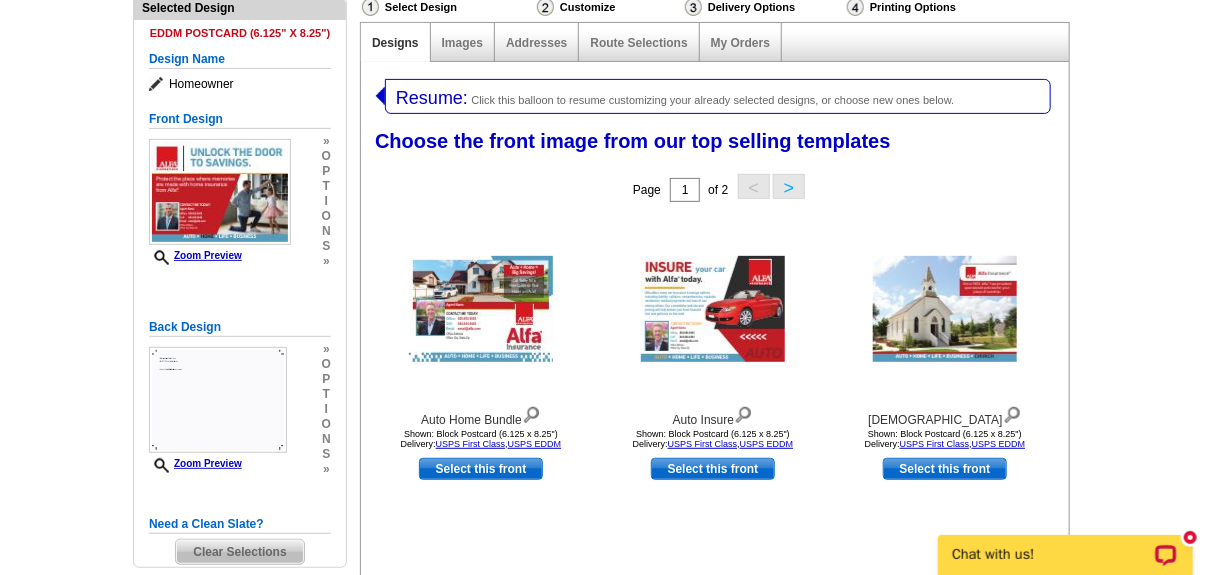 scroll, scrollTop: 300, scrollLeft: 0, axis: vertical 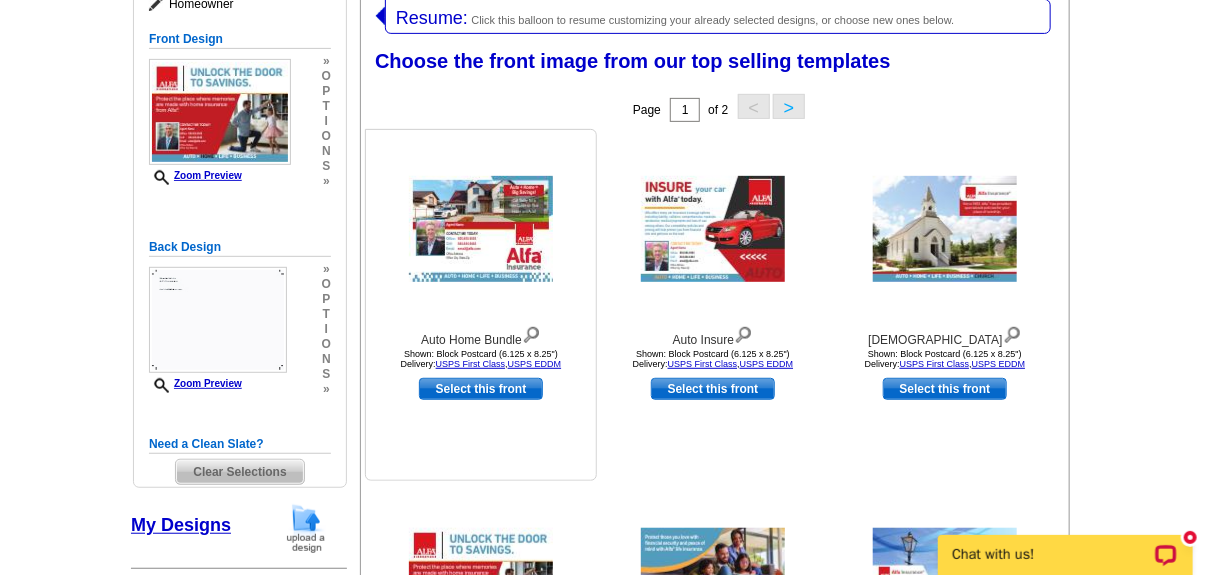 click on "Select this front" at bounding box center [481, 389] 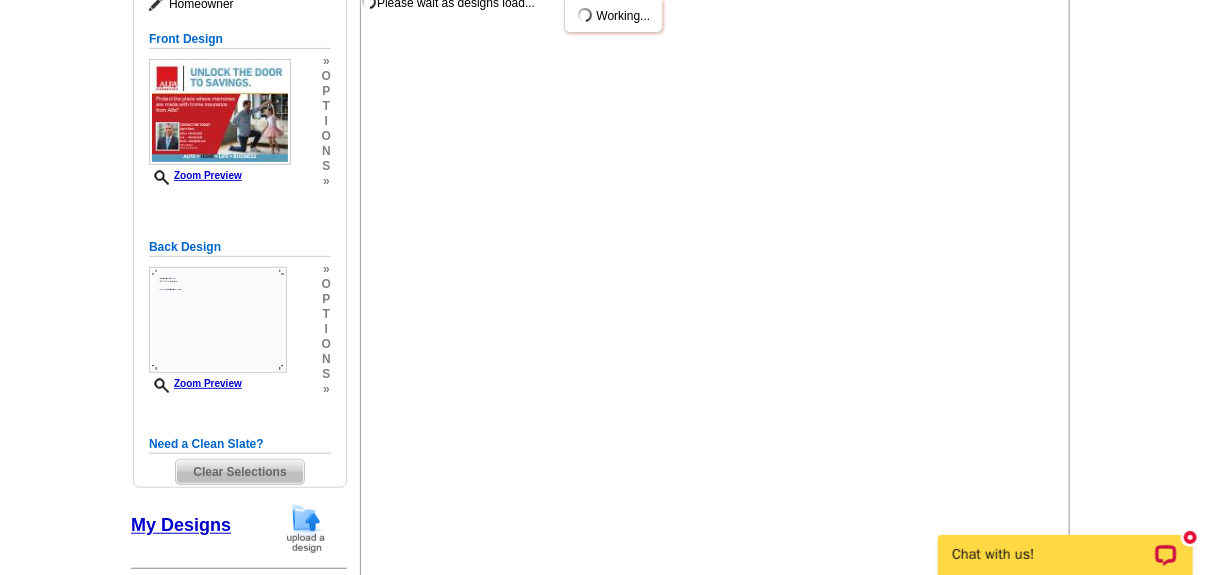 scroll, scrollTop: 0, scrollLeft: 0, axis: both 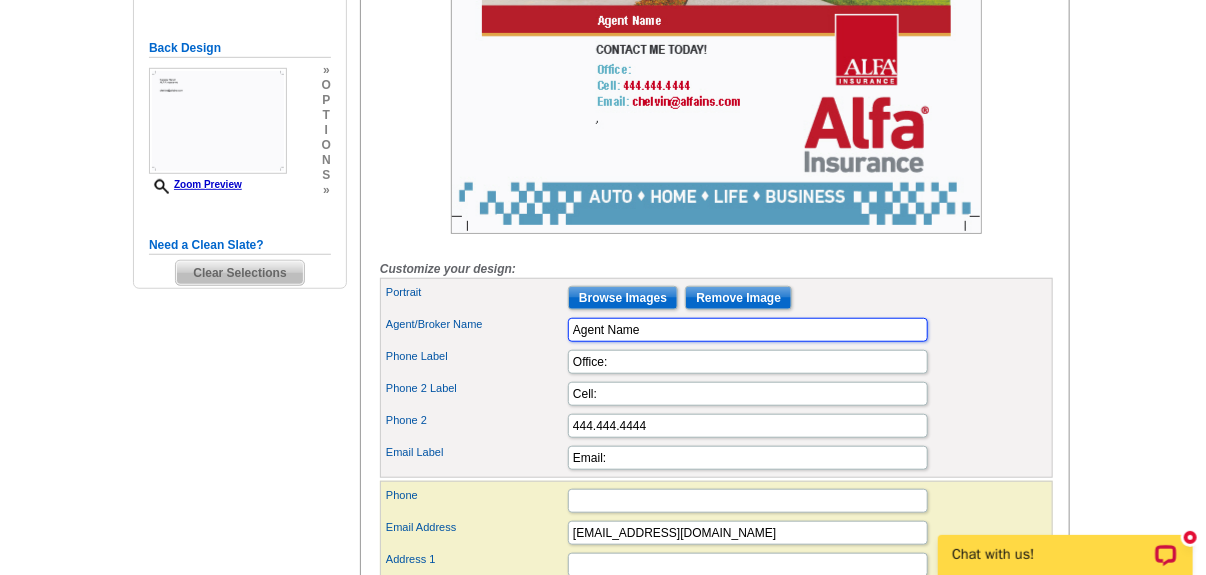 drag, startPoint x: 645, startPoint y: 363, endPoint x: 404, endPoint y: 380, distance: 241.59885 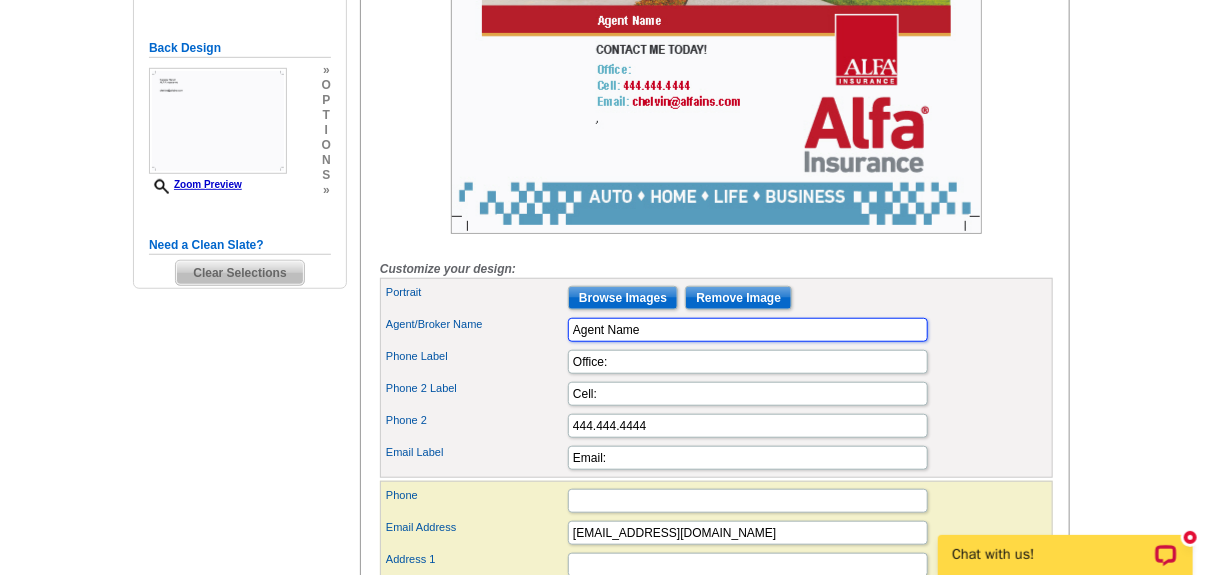 click on "Portrait
Browse Images
Remove Image
Agent/Broker Name
Agent Name
Phone Label Office:
Phone 2 Label Cell:" at bounding box center (716, 378) 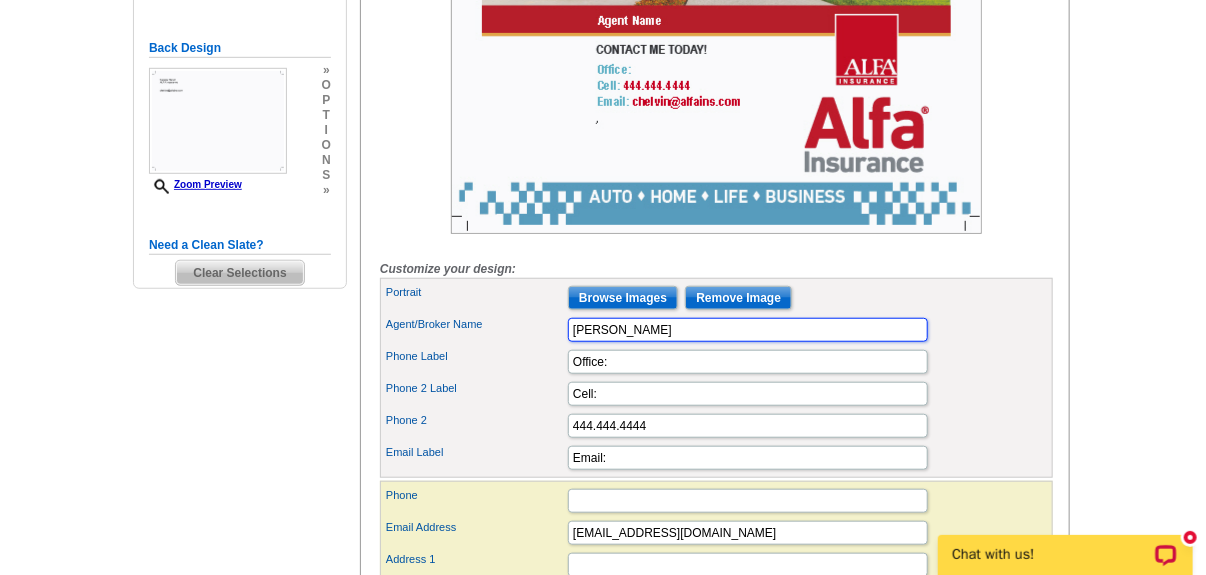 type on "[PERSON_NAME]" 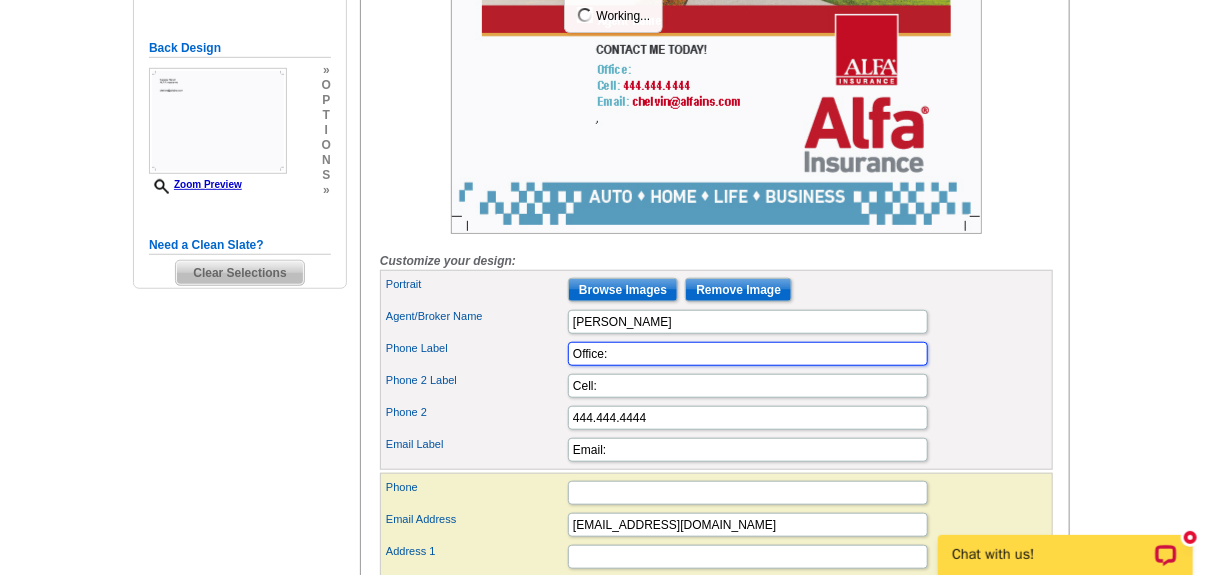 scroll, scrollTop: 0, scrollLeft: 0, axis: both 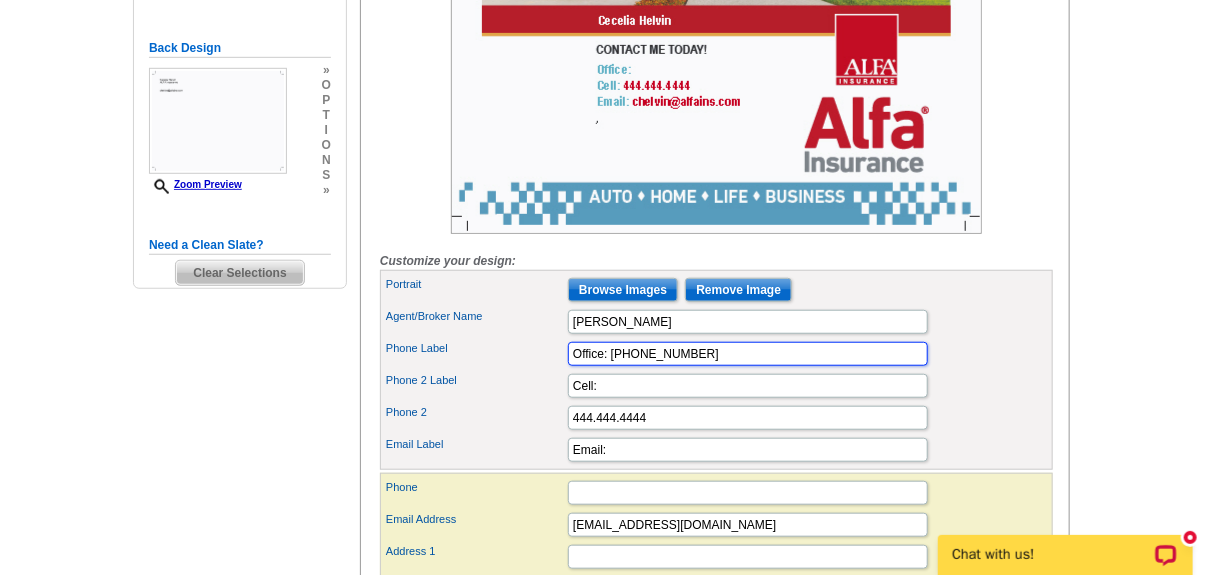 type on "Office: [PHONE_NUMBER]" 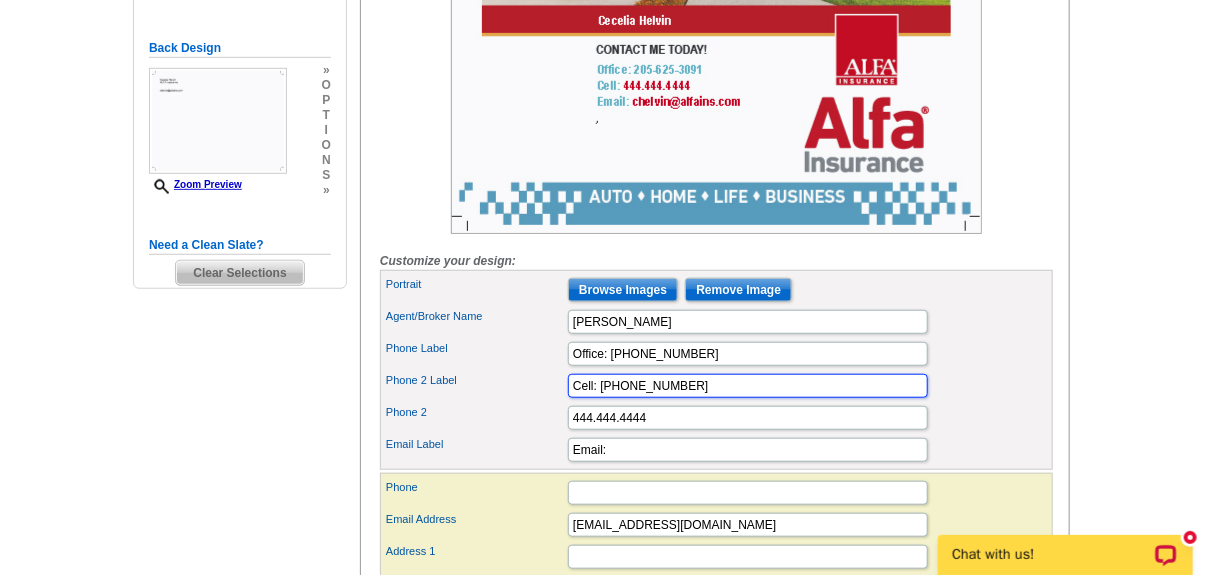 type on "Cell: [PHONE_NUMBER]" 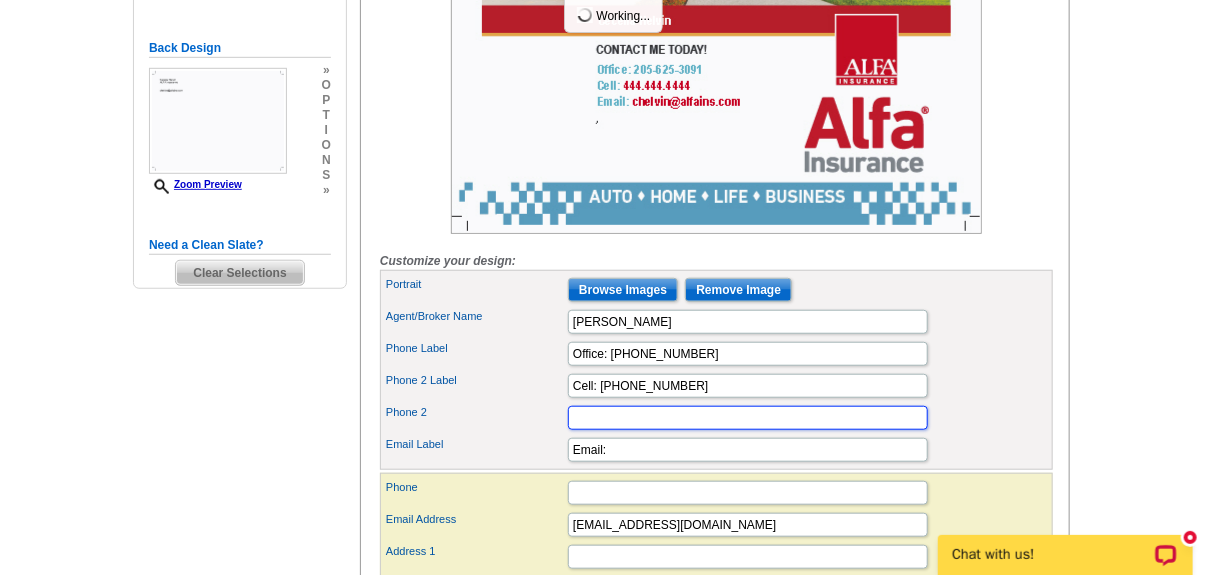 type 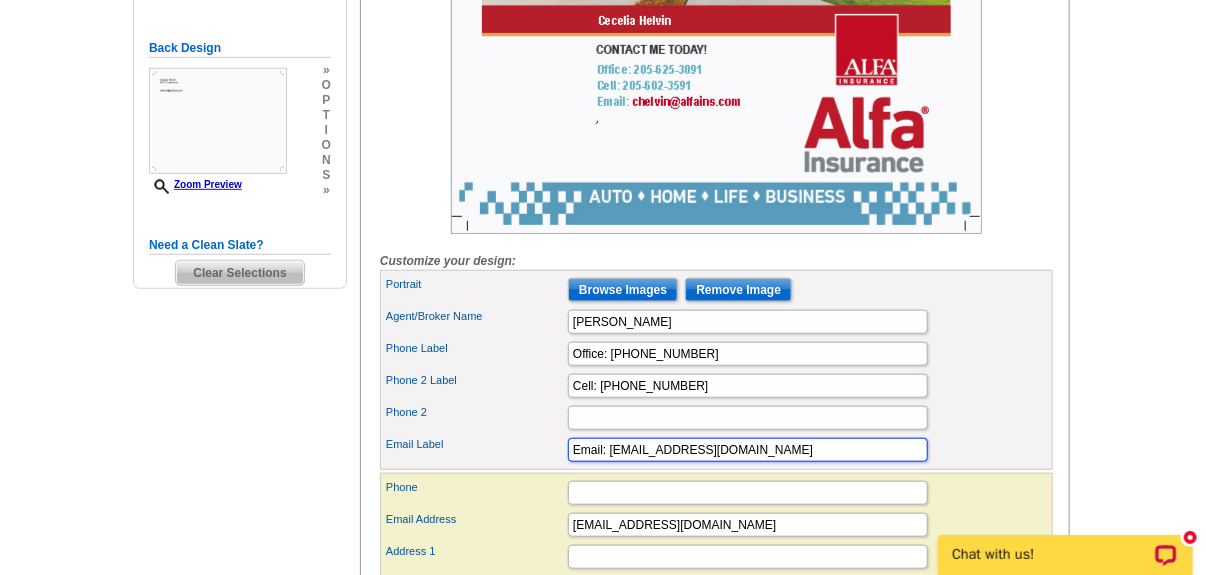 type on "Email: [EMAIL_ADDRESS][DOMAIN_NAME]" 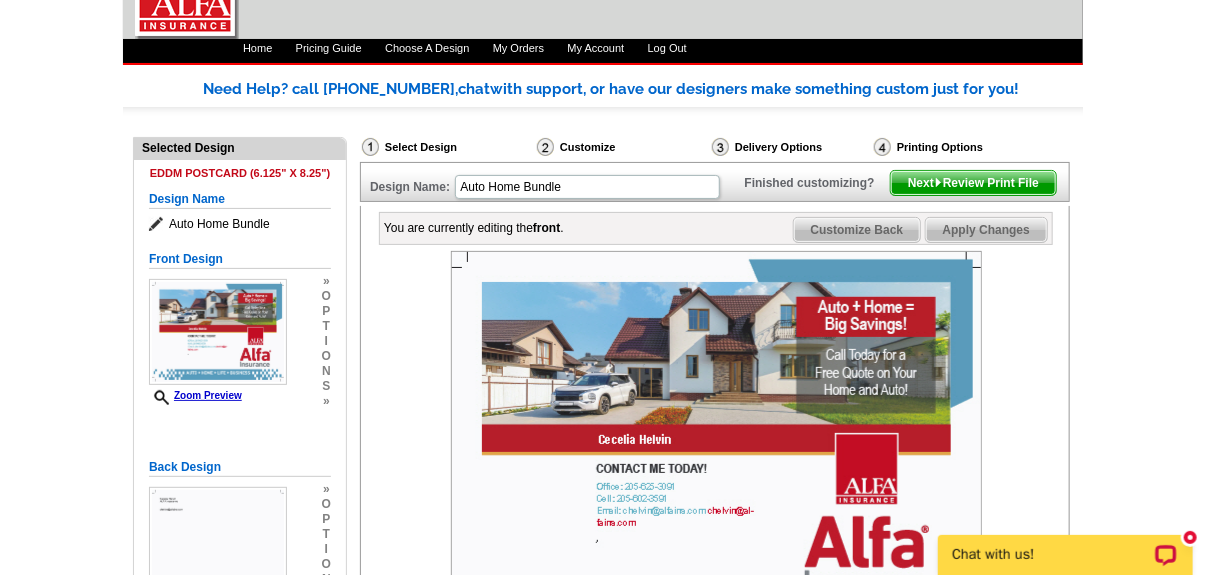 scroll, scrollTop: 0, scrollLeft: 0, axis: both 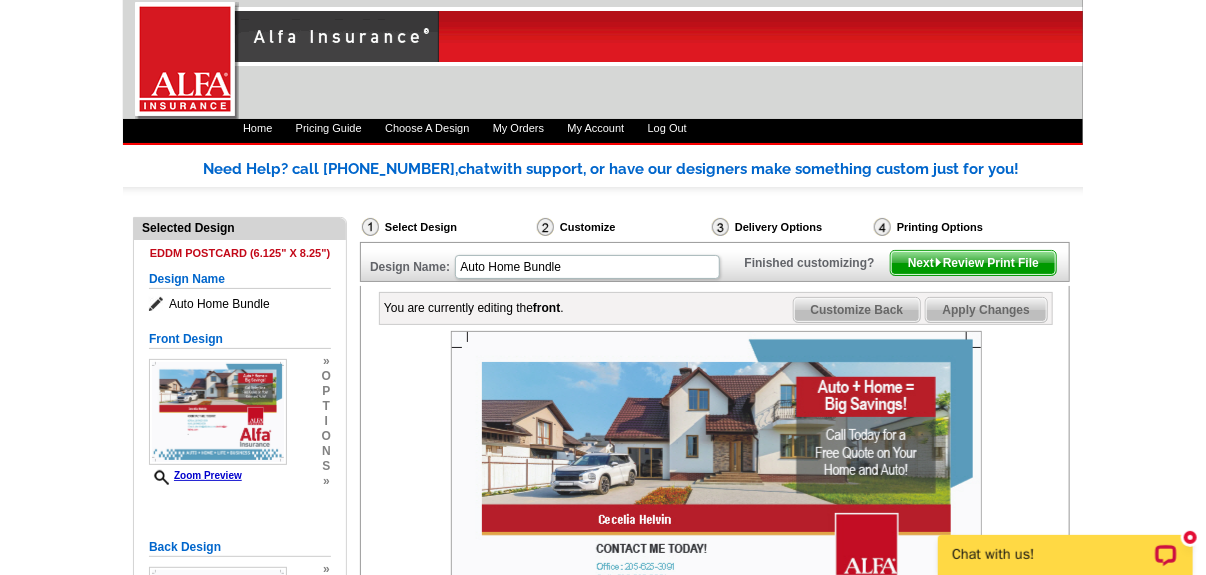 click on "Apply Changes" at bounding box center (986, 310) 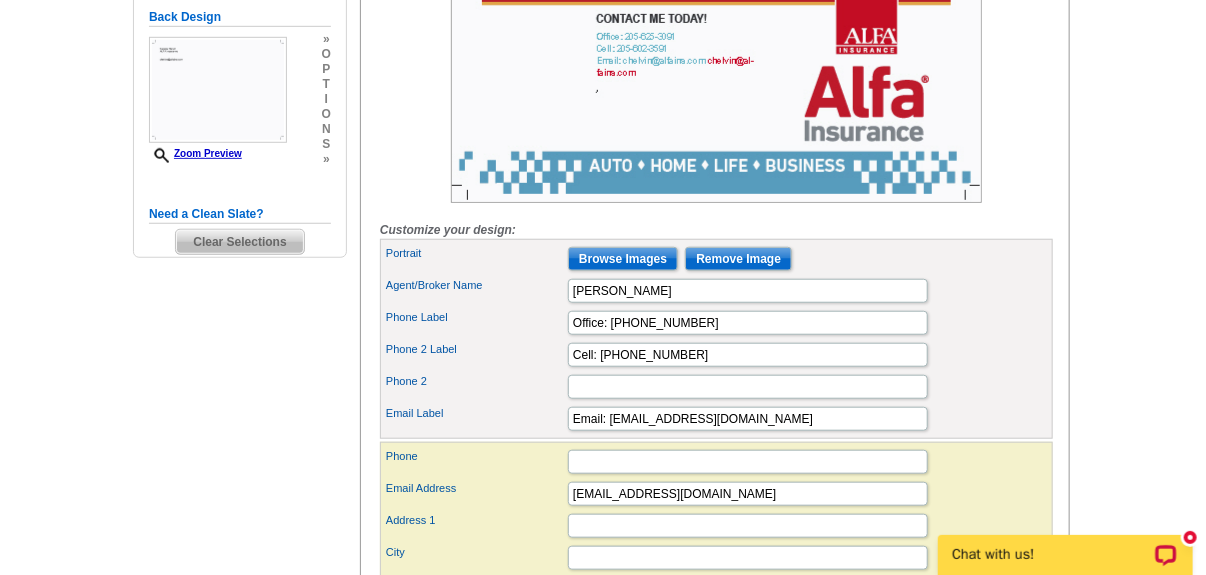 scroll, scrollTop: 499, scrollLeft: 0, axis: vertical 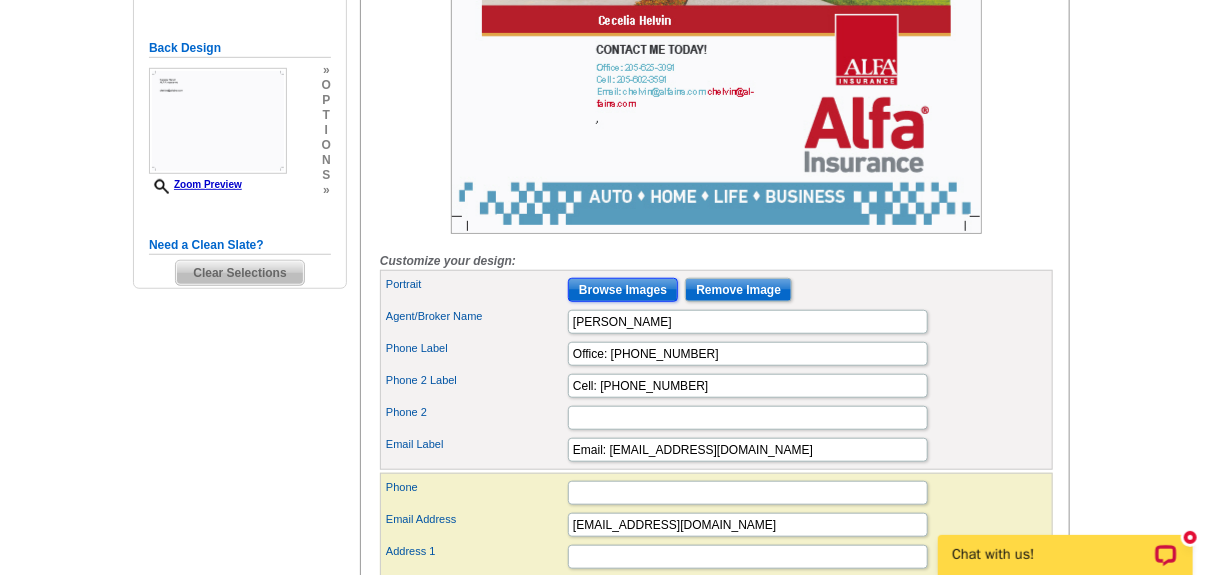 click on "Browse Images" at bounding box center [623, 290] 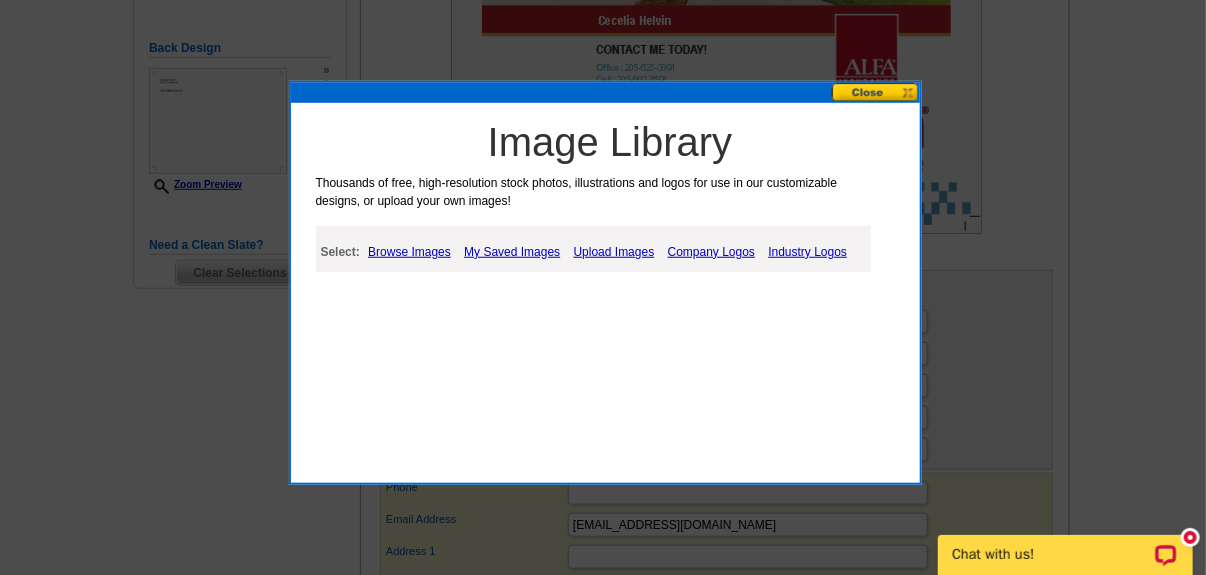 click on "Browse Images" at bounding box center [409, 252] 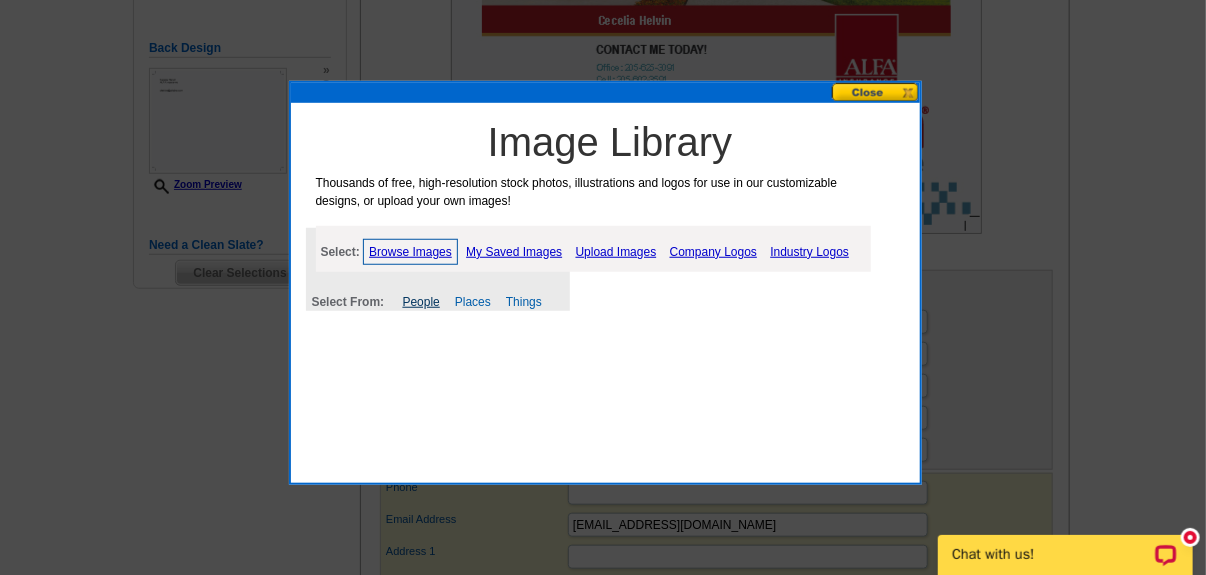 click on "People" at bounding box center (421, 302) 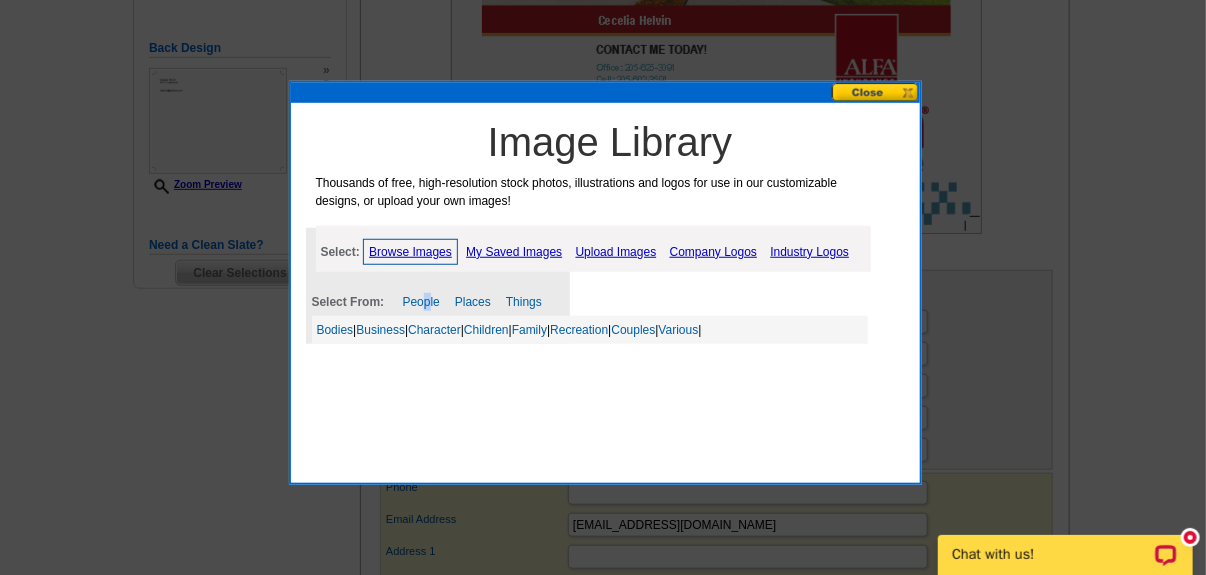 click at bounding box center [876, 92] 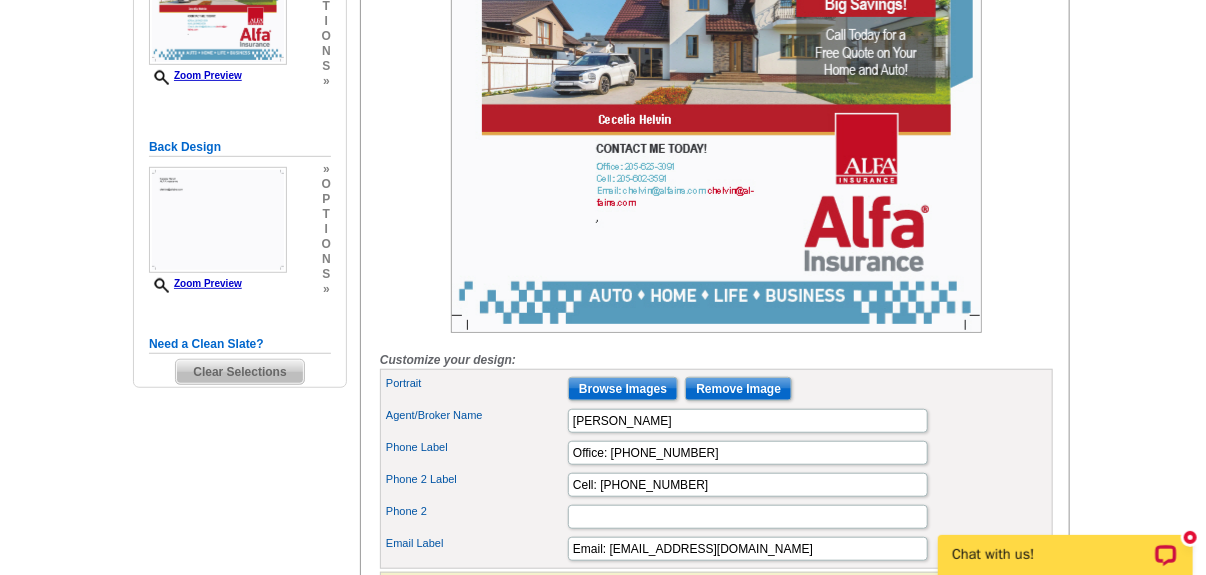 scroll, scrollTop: 600, scrollLeft: 0, axis: vertical 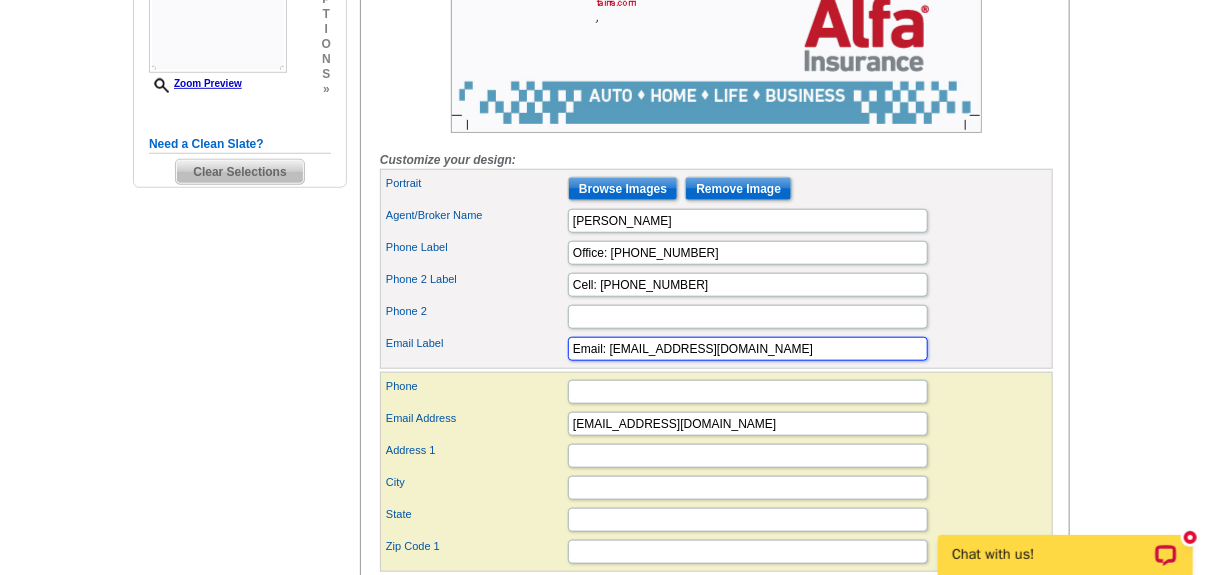 drag, startPoint x: 735, startPoint y: 370, endPoint x: 317, endPoint y: 379, distance: 418.0969 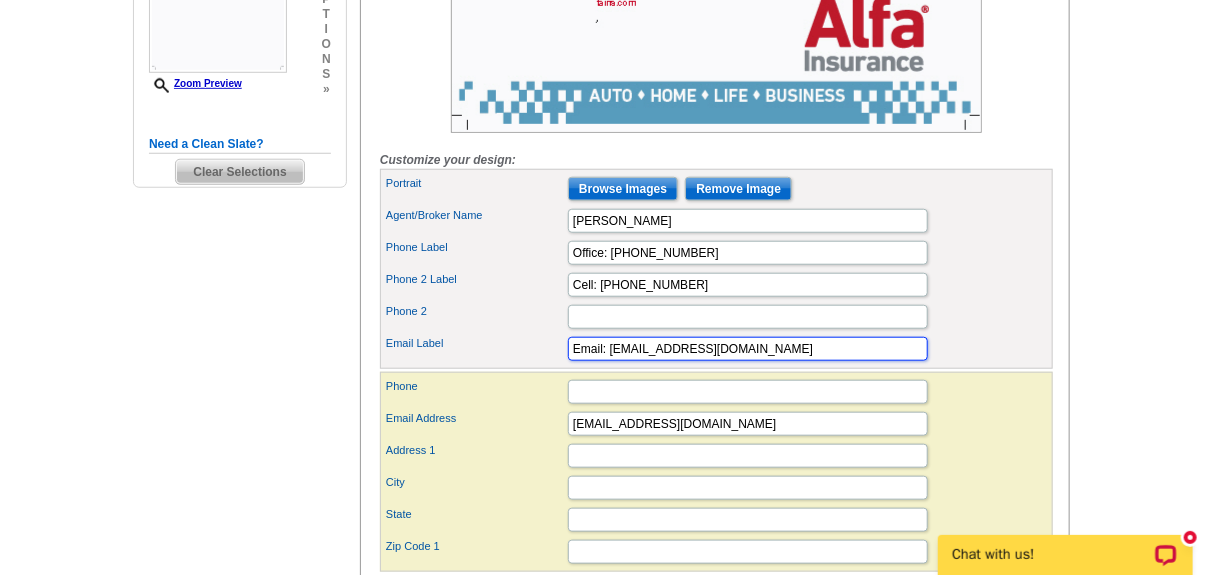 click on "Need Help? call [PHONE_NUMBER],  chat  with support, or have our designers make something custom just for you!
Got it, no need for the selection guide next time.
Show Results
Selected Design
EDDM Postcard (6.125" x 8.25")
Design Name
Auto Home Bundle
Front Design
Zoom Preview
»
o
p
t
i
o
n
s
»
»" at bounding box center (603, 137) 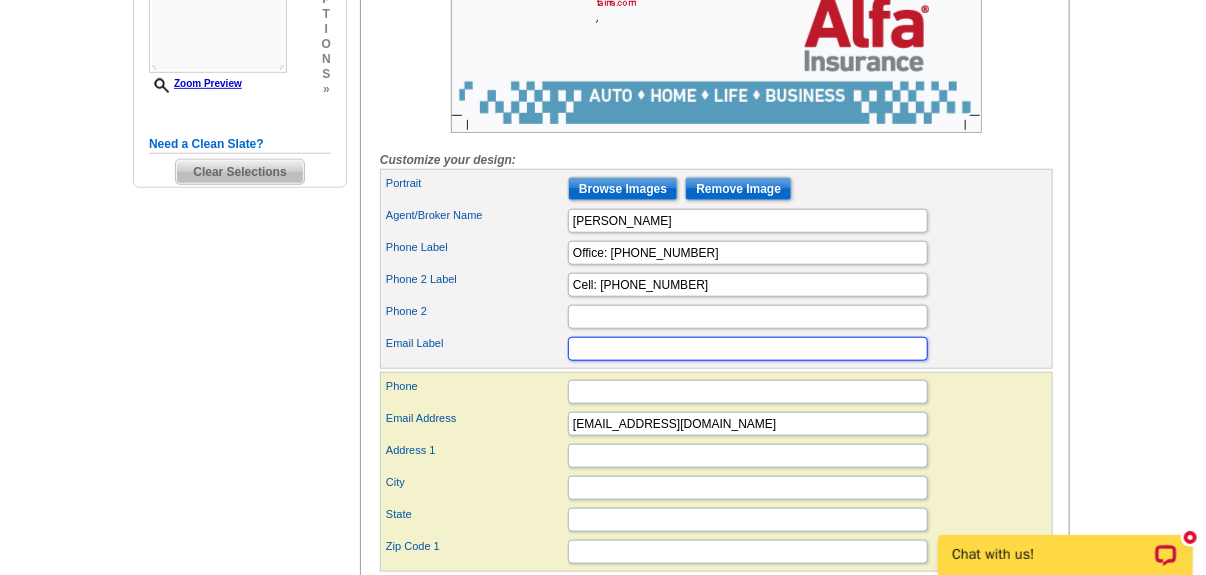 type 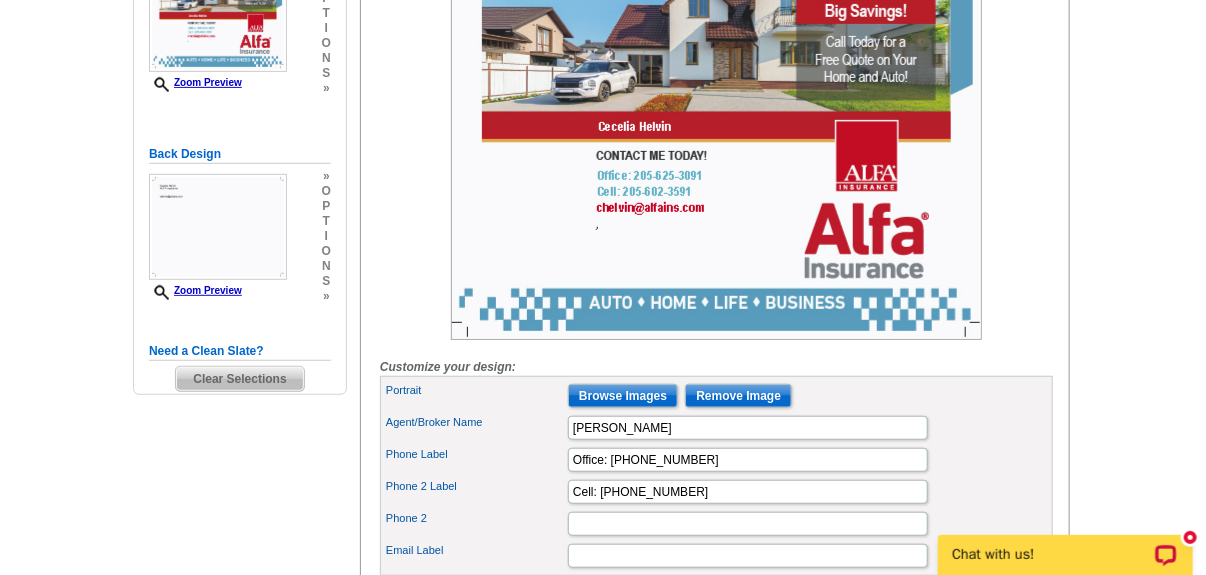 scroll, scrollTop: 499, scrollLeft: 0, axis: vertical 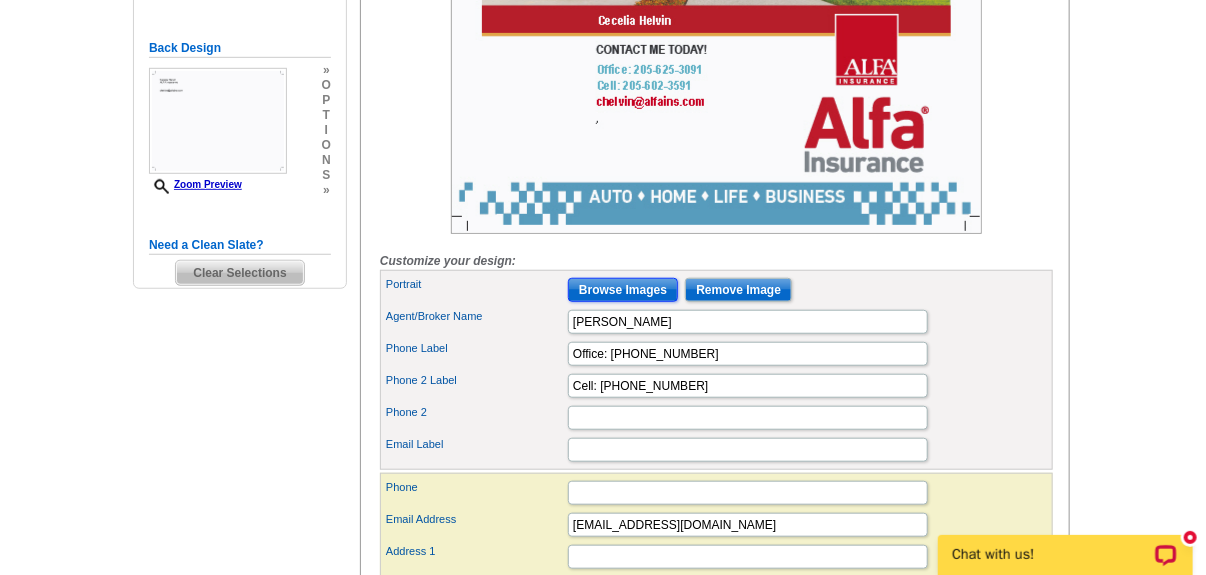 click on "Browse Images" at bounding box center [623, 290] 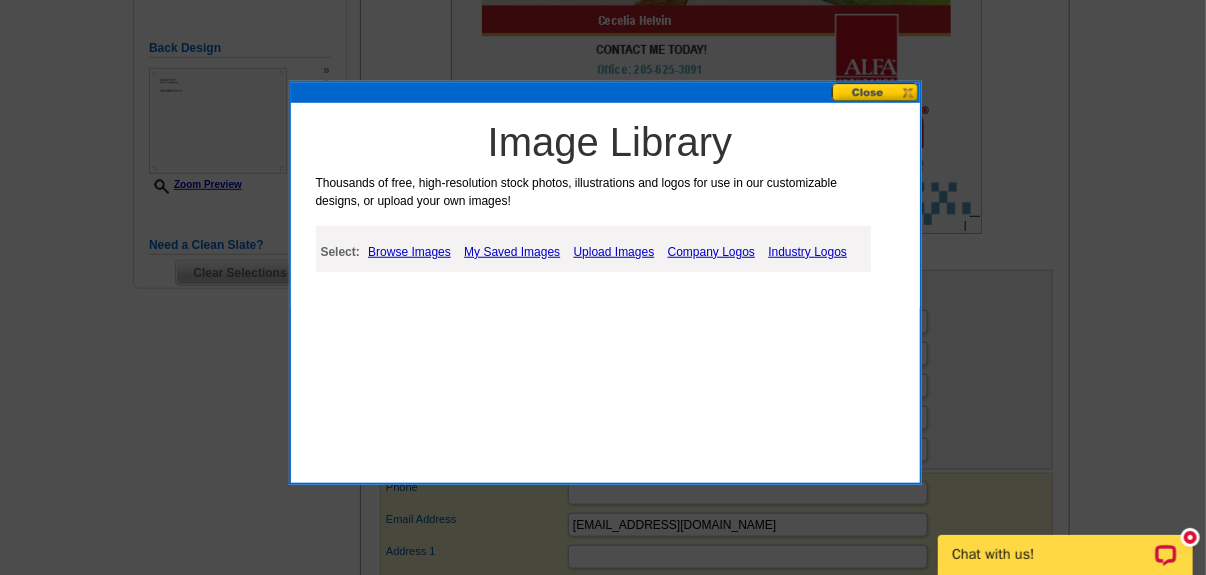 click on "Upload Images" at bounding box center (614, 252) 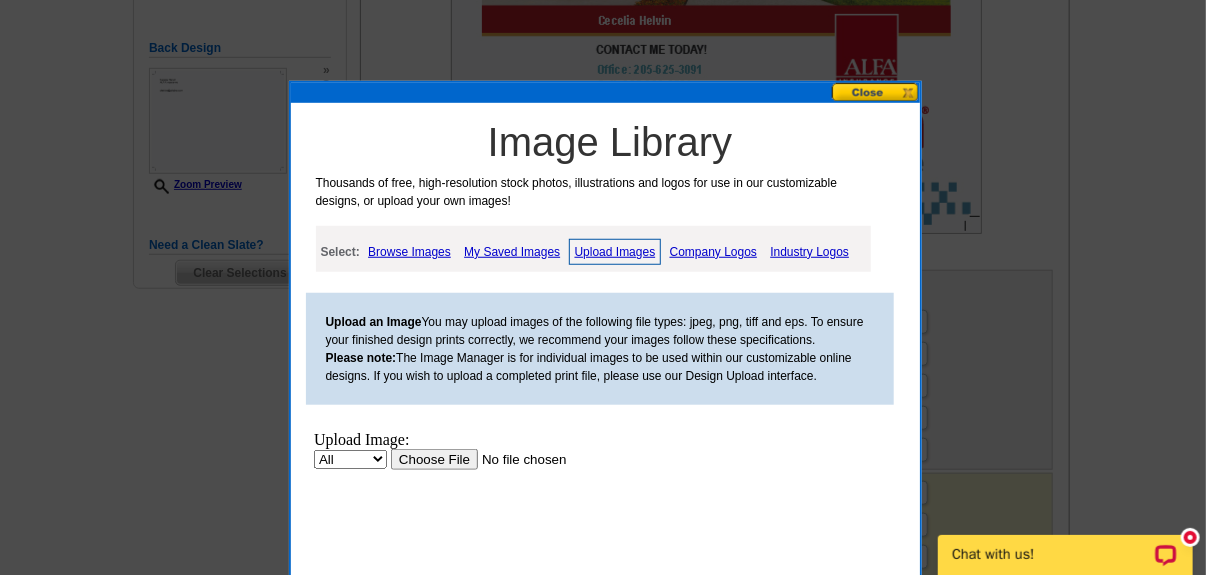 scroll, scrollTop: 0, scrollLeft: 0, axis: both 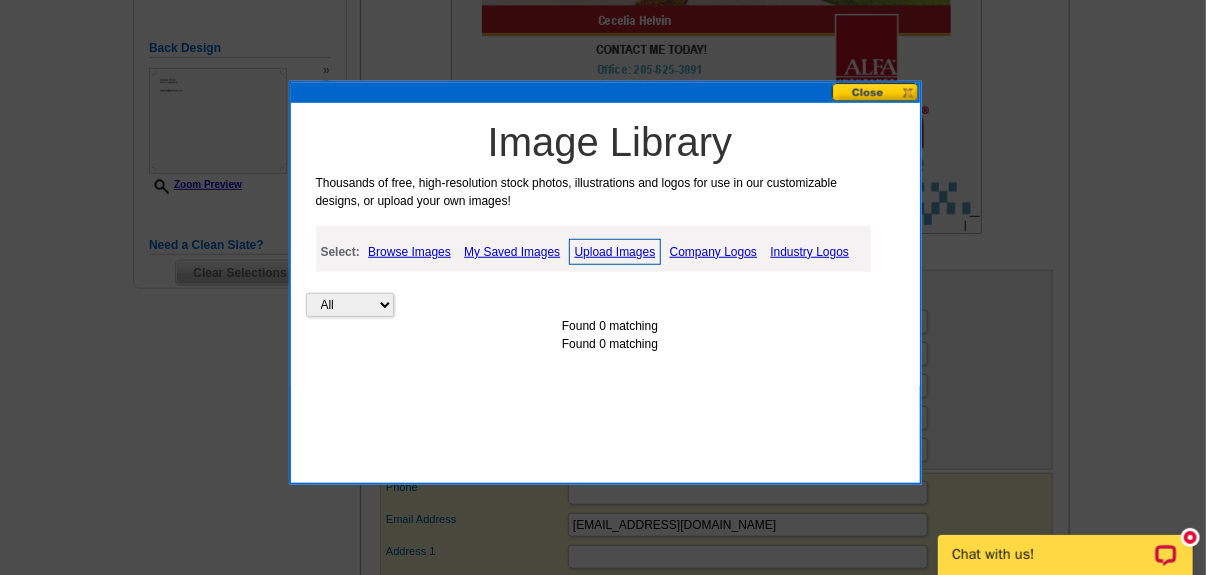 click on "Browse Images" at bounding box center [409, 252] 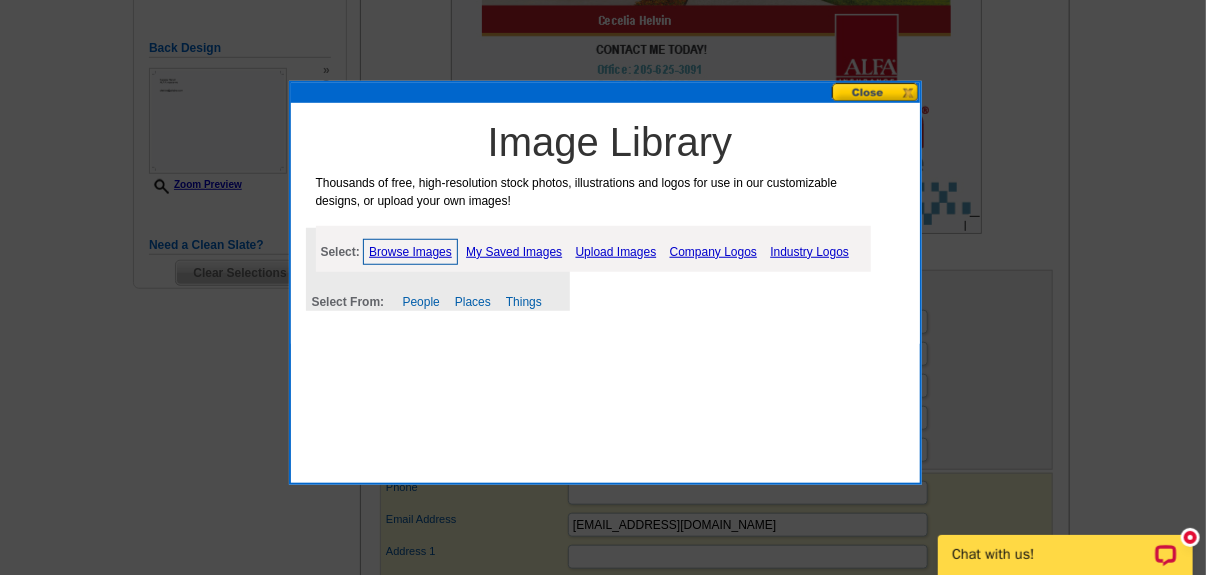 click on "Browse Images" at bounding box center [410, 252] 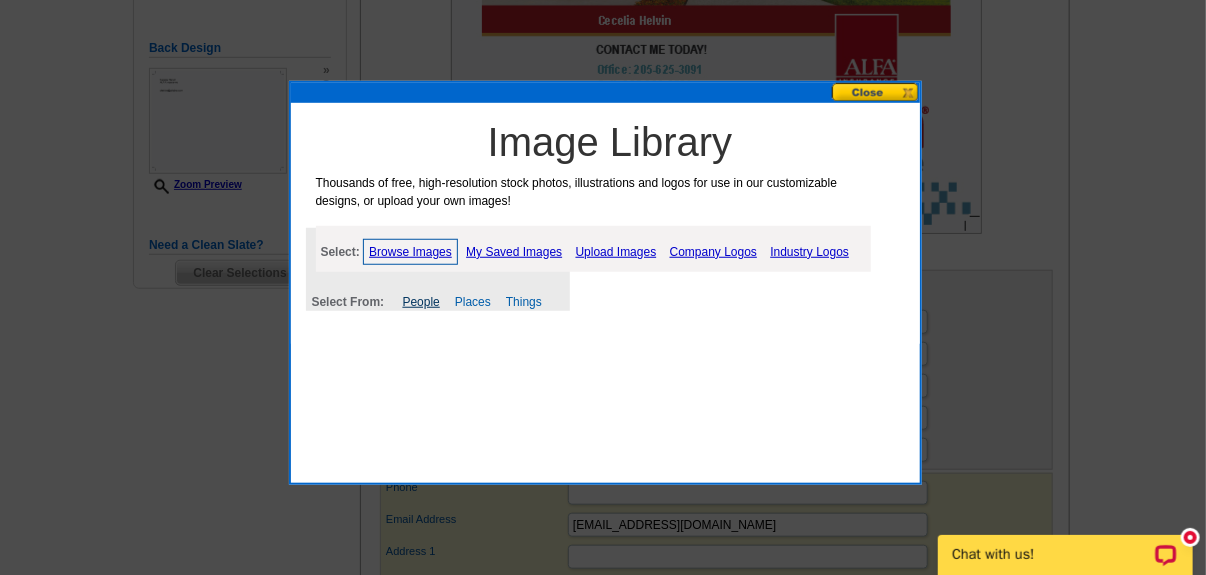 click on "People" at bounding box center [421, 302] 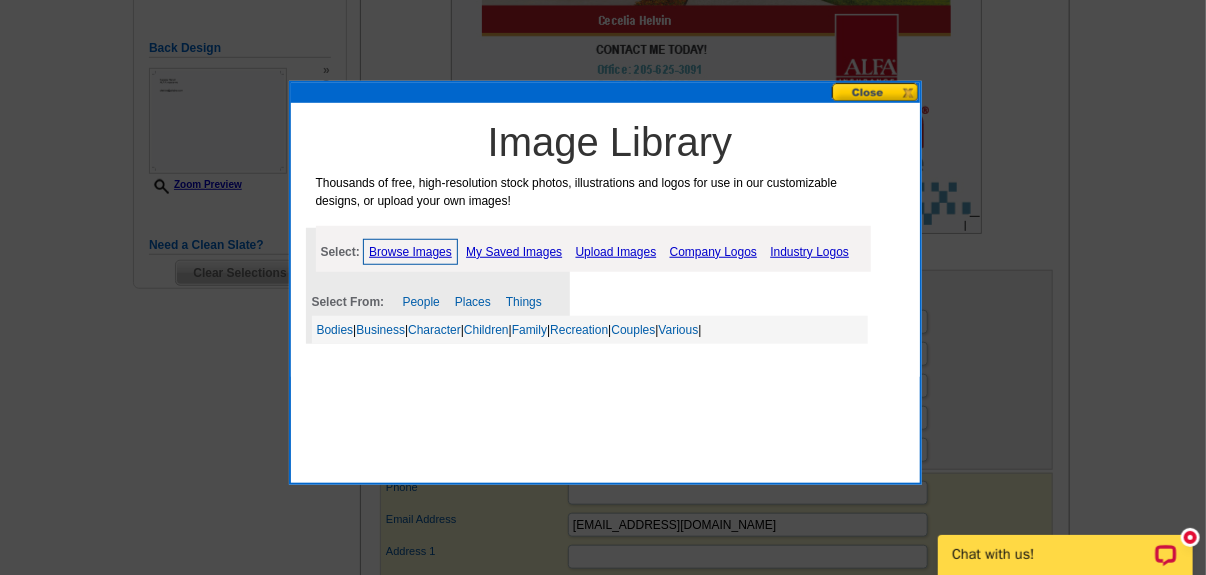 click on "My Saved Images" at bounding box center [514, 252] 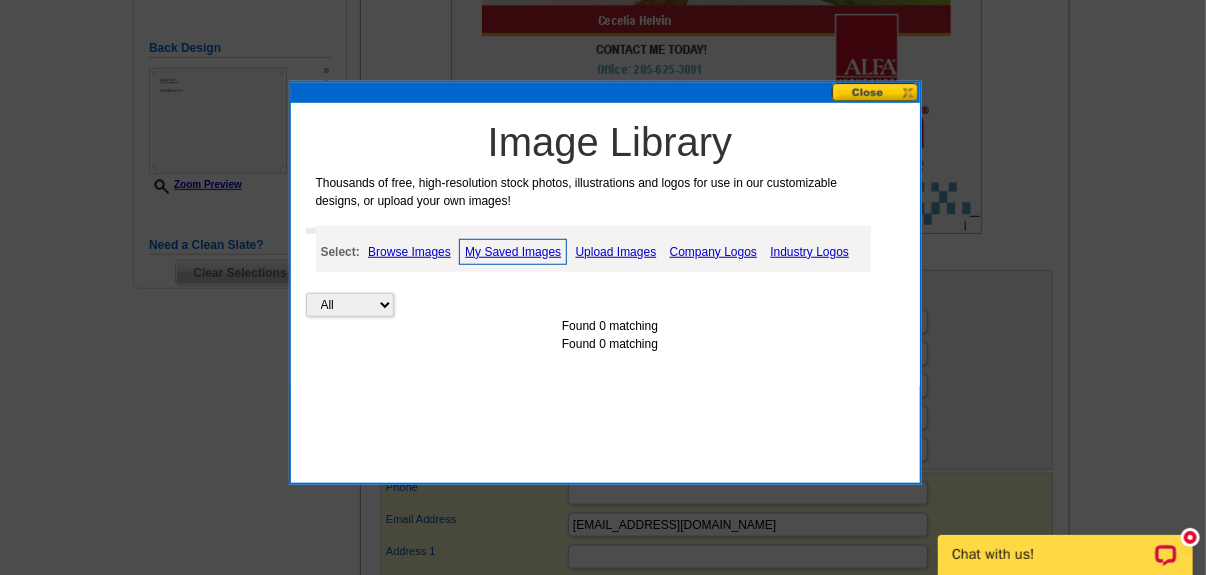 click on "Upload Images" at bounding box center (616, 252) 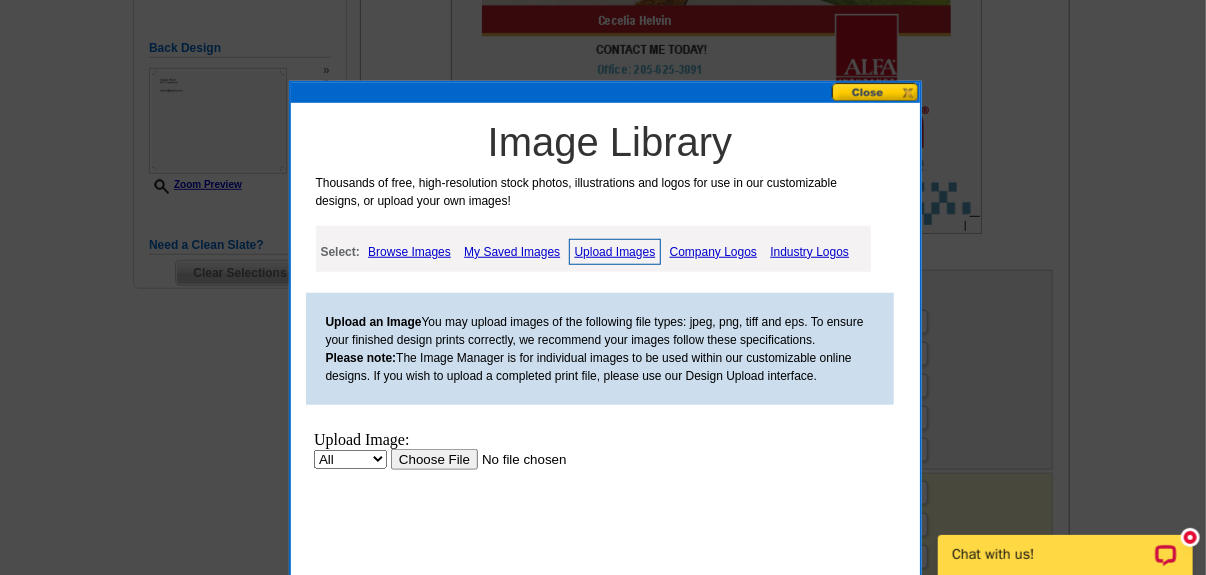 scroll, scrollTop: 0, scrollLeft: 0, axis: both 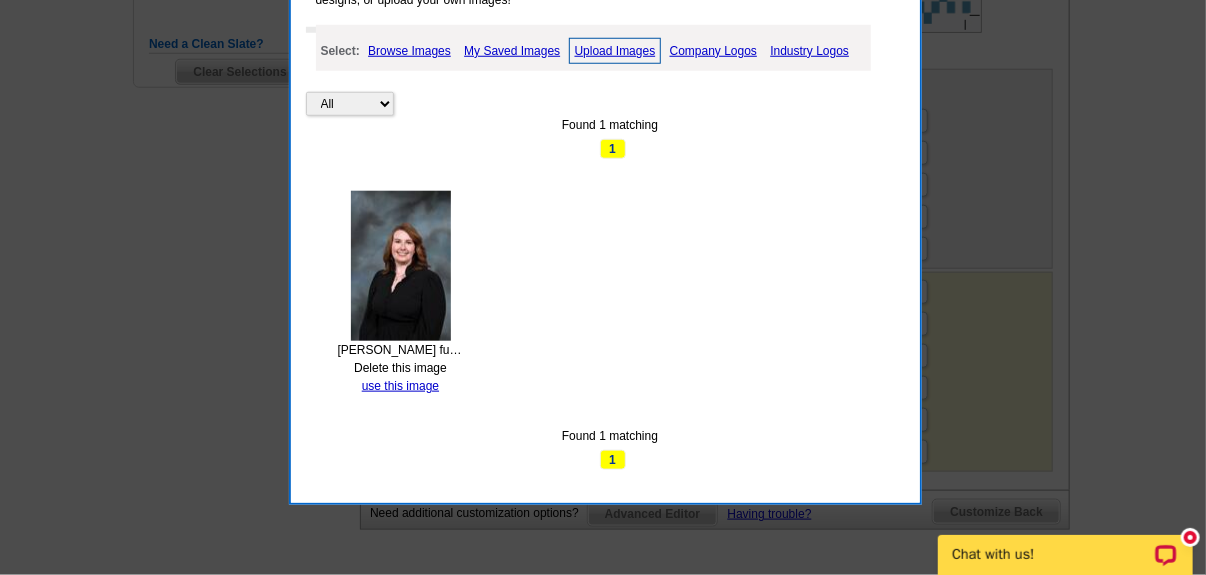 click at bounding box center [401, 266] 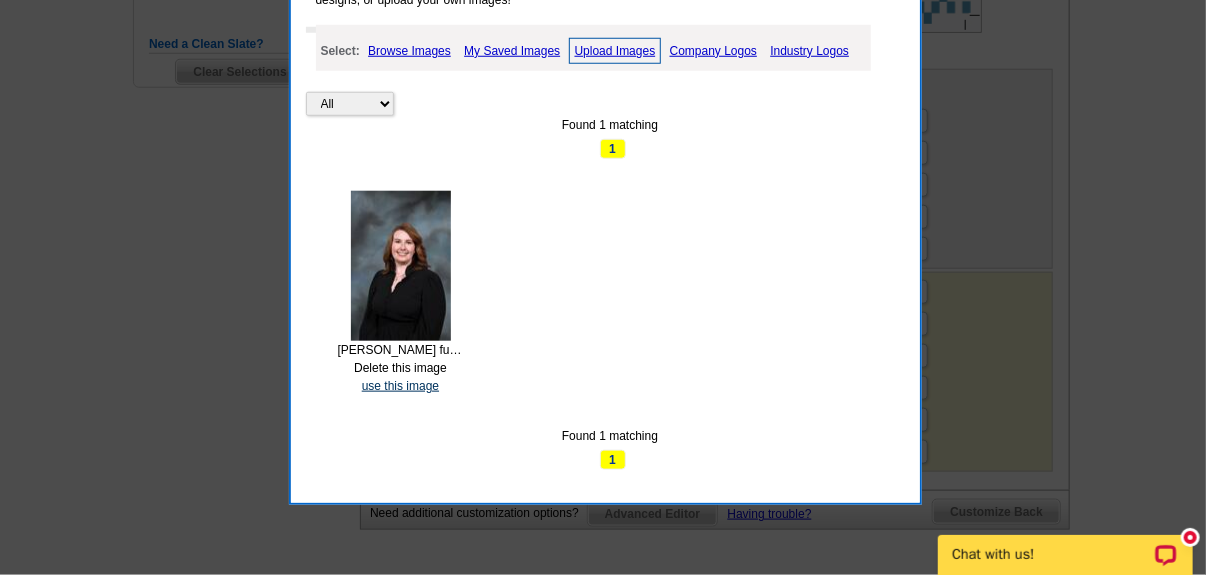 click on "use this image" at bounding box center (400, 386) 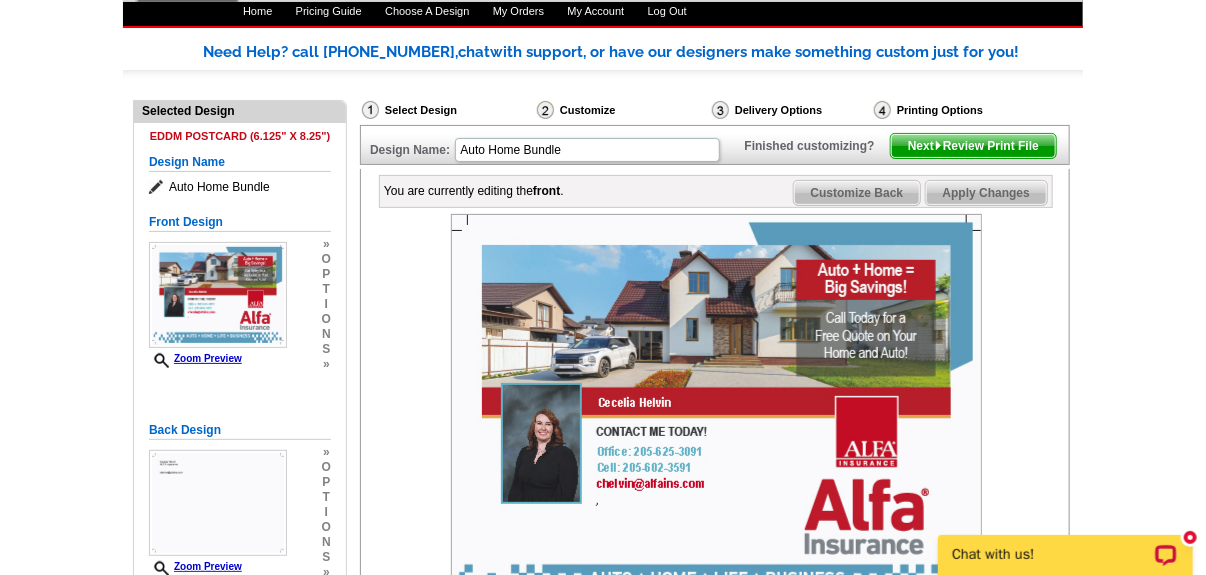 scroll, scrollTop: 0, scrollLeft: 0, axis: both 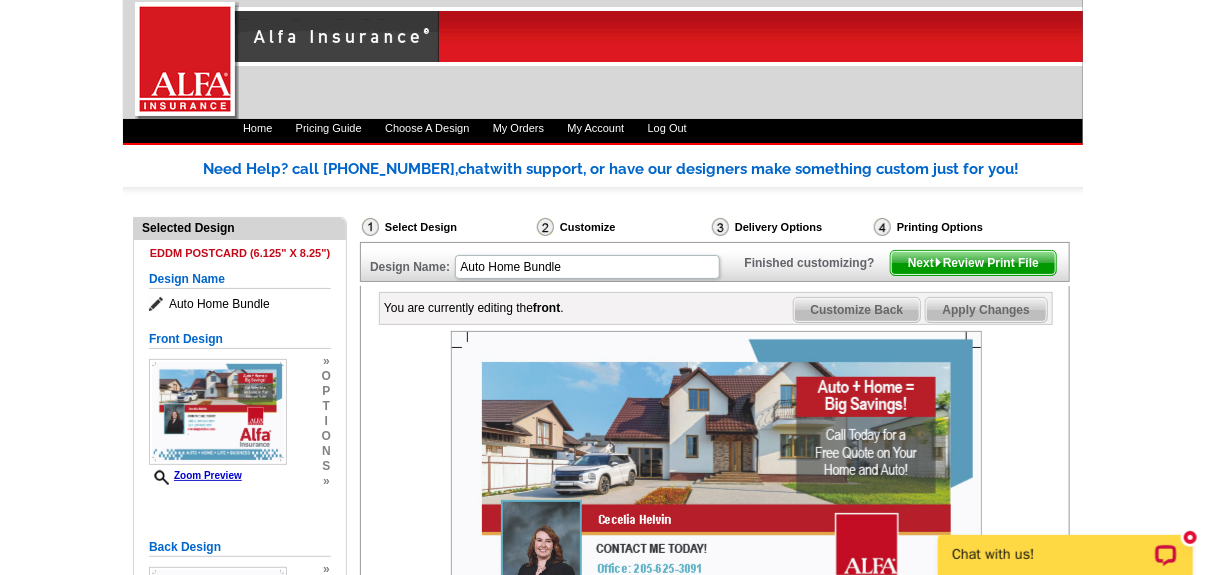 click on "Apply Changes" at bounding box center (986, 310) 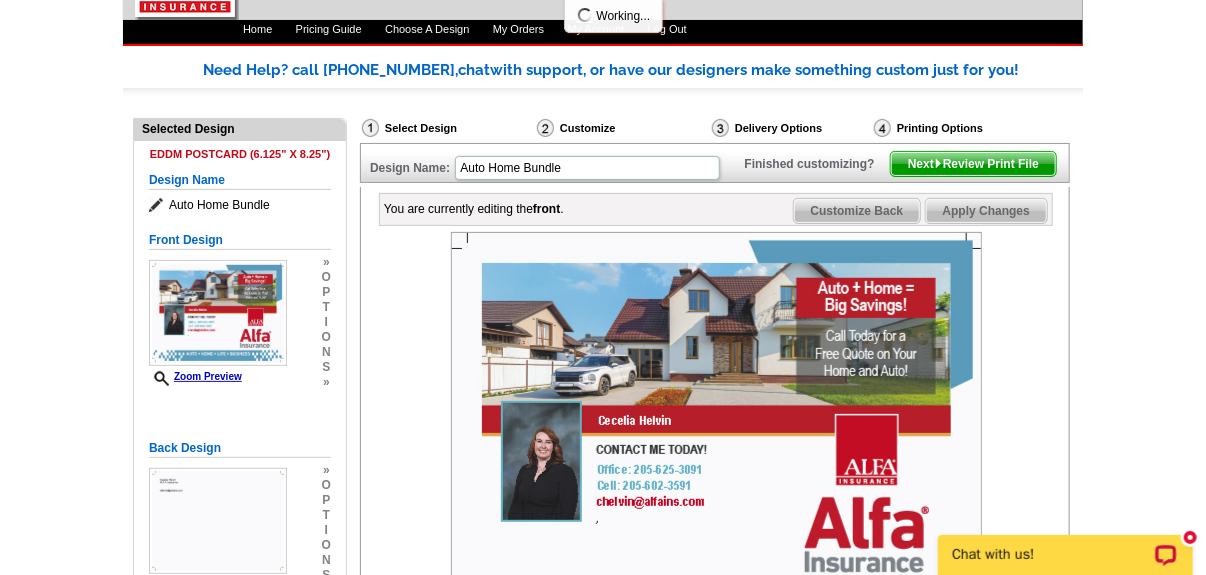 scroll, scrollTop: 200, scrollLeft: 0, axis: vertical 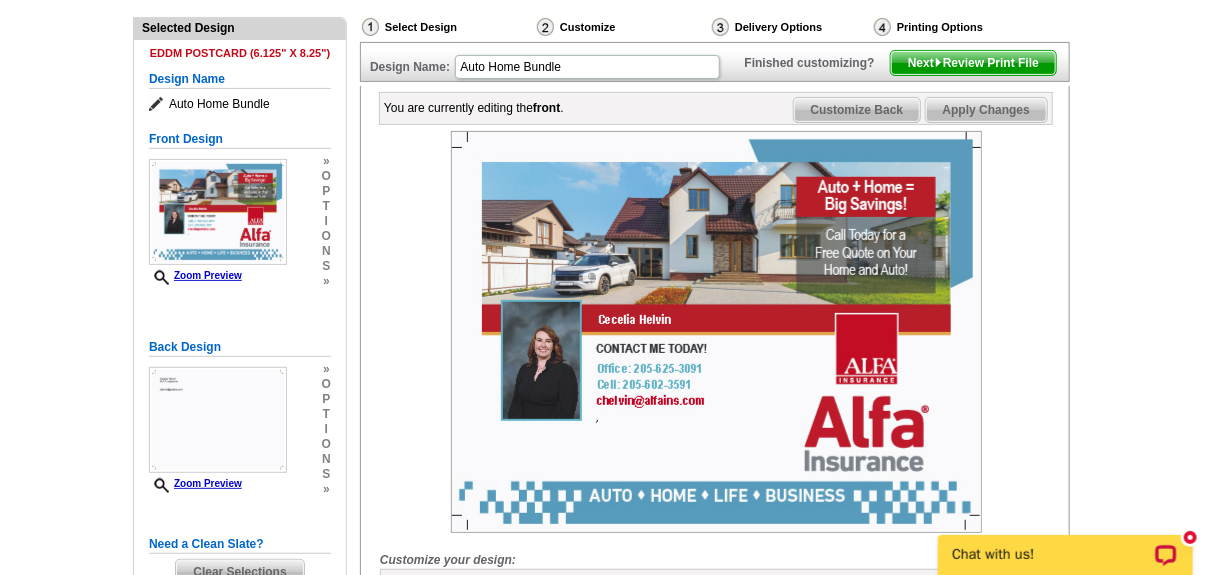 click on "Next   Review Print File" at bounding box center [973, 63] 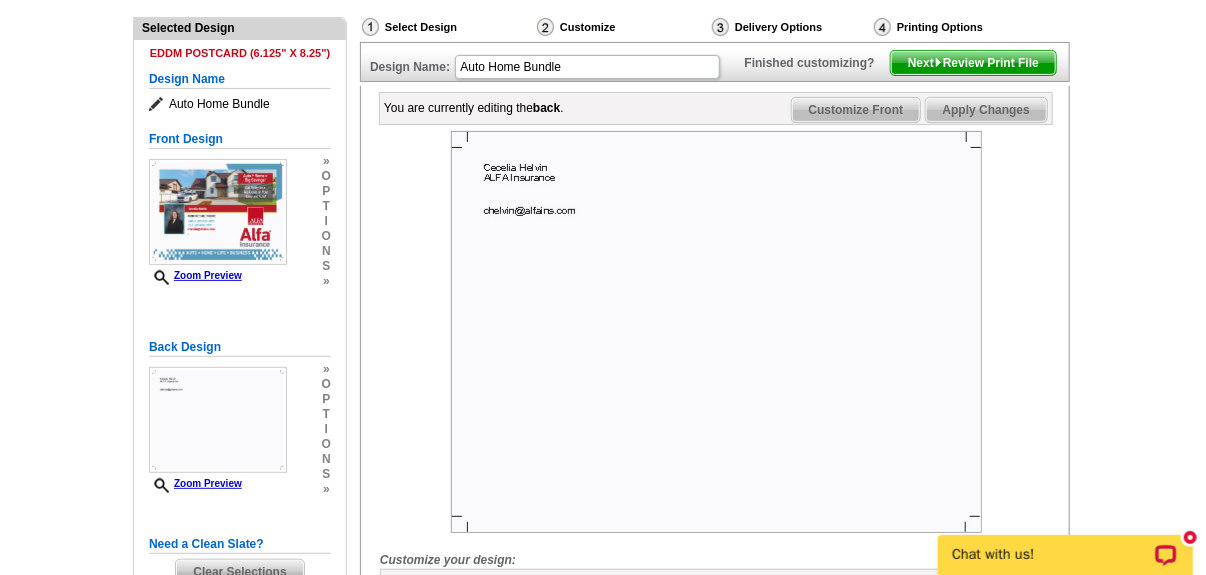 scroll, scrollTop: 600, scrollLeft: 0, axis: vertical 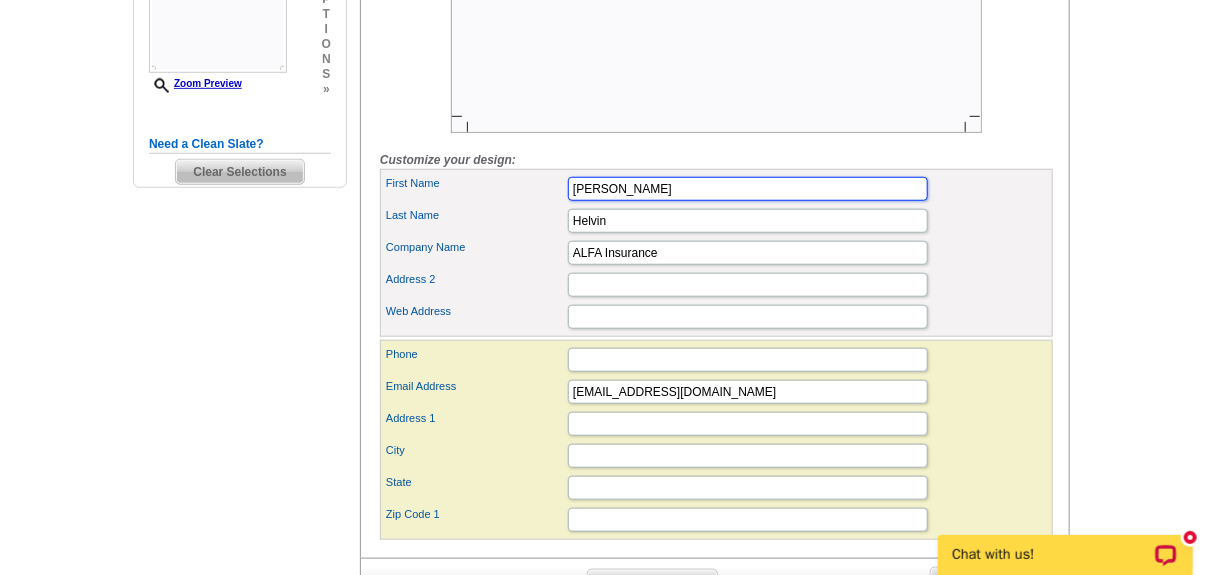 drag, startPoint x: 653, startPoint y: 213, endPoint x: 408, endPoint y: 241, distance: 246.5948 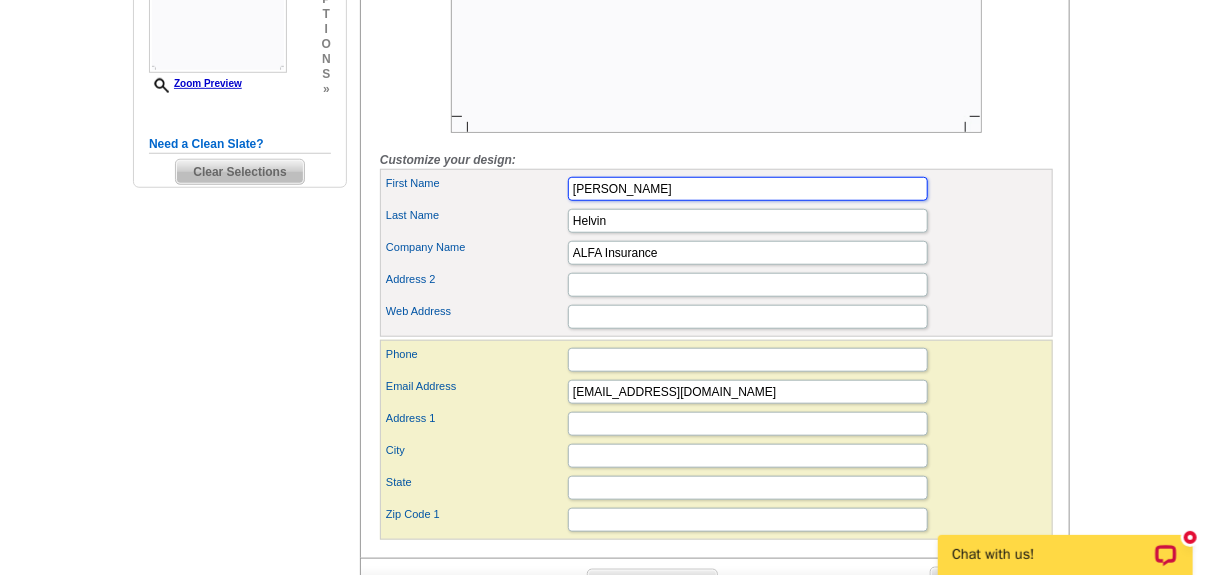 click on "First Name
[PERSON_NAME]
Last Name
Helvin
Company Name
ALFA Insurance" at bounding box center (716, 253) 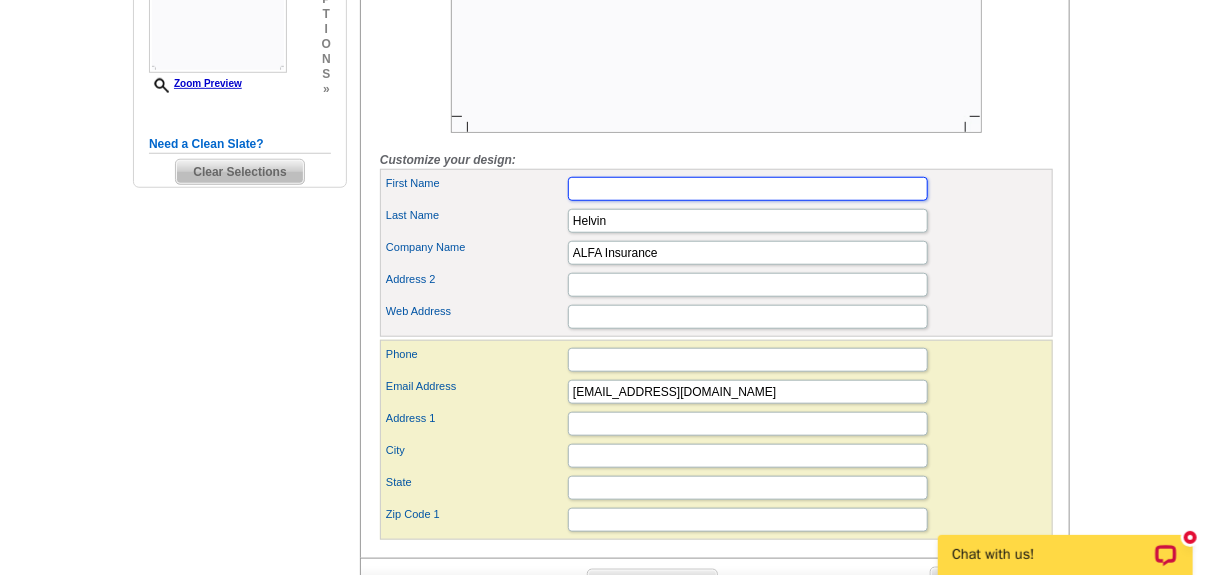 type 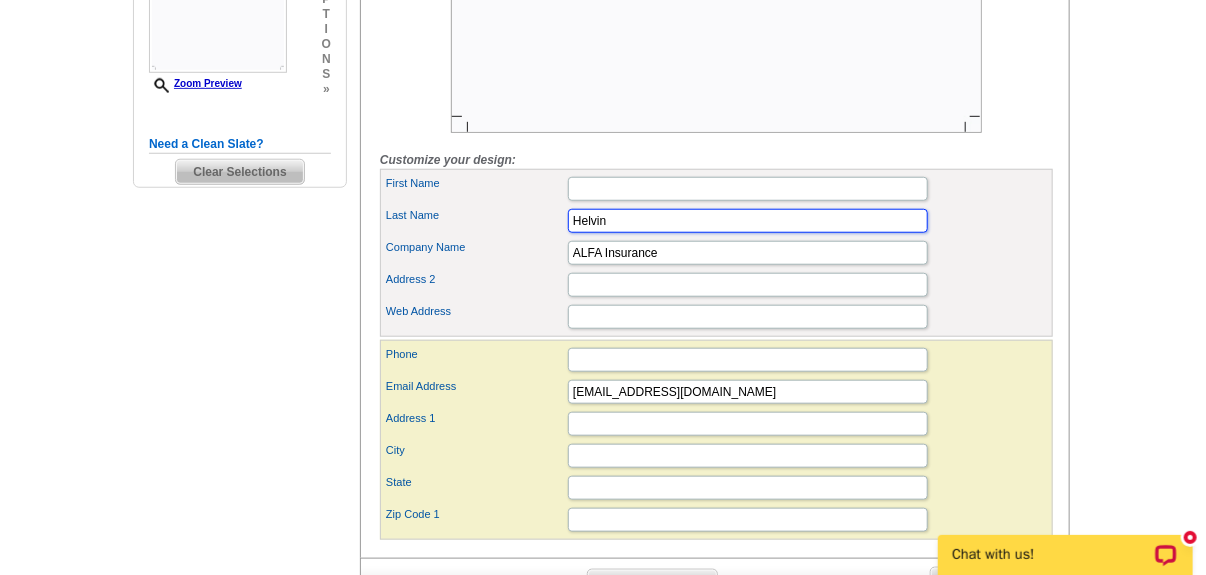 drag, startPoint x: 664, startPoint y: 239, endPoint x: 376, endPoint y: 272, distance: 289.88446 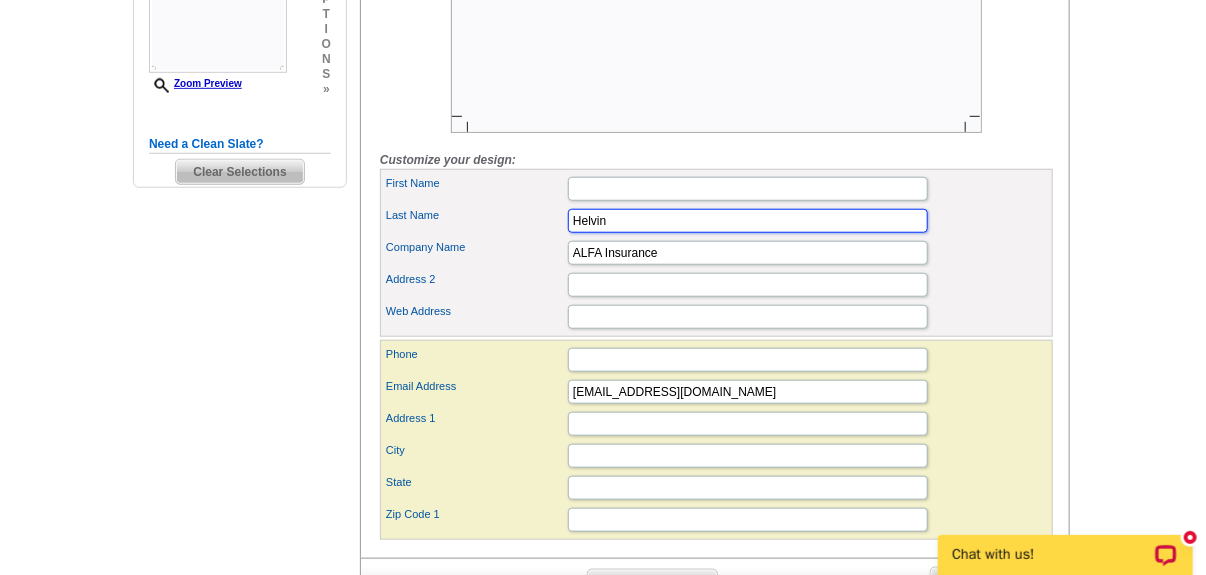 click on "You are currently editing the  back .
Customize Front
Customize Back
Apply Changes
Customize your design:
Portrait
Browse Images
Remove Image
Agent/Broker Name" at bounding box center (715, 122) 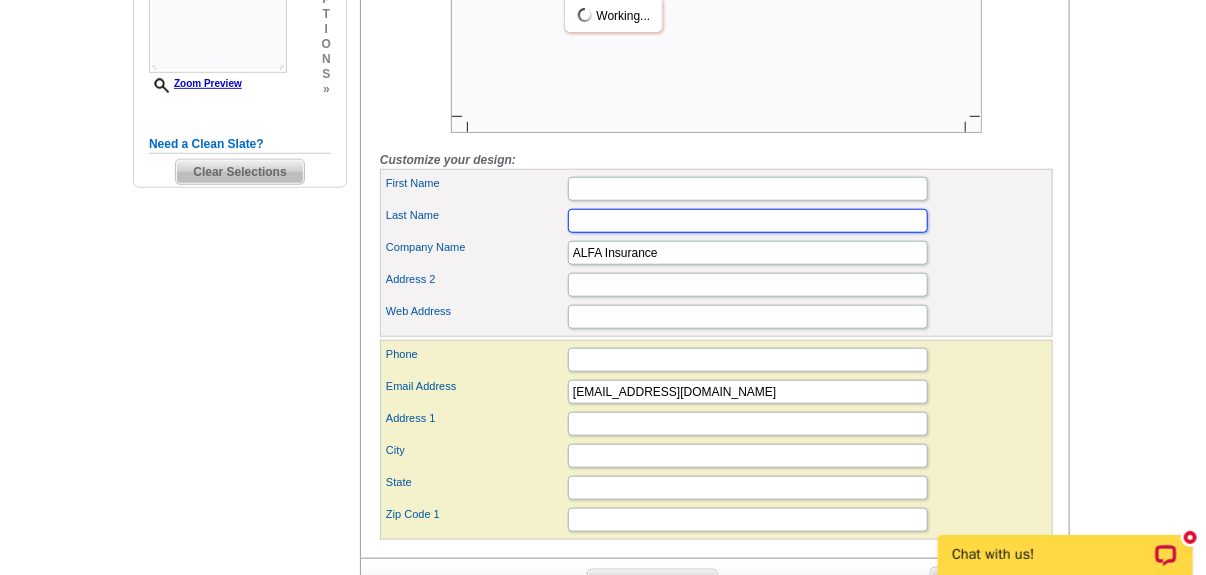 type 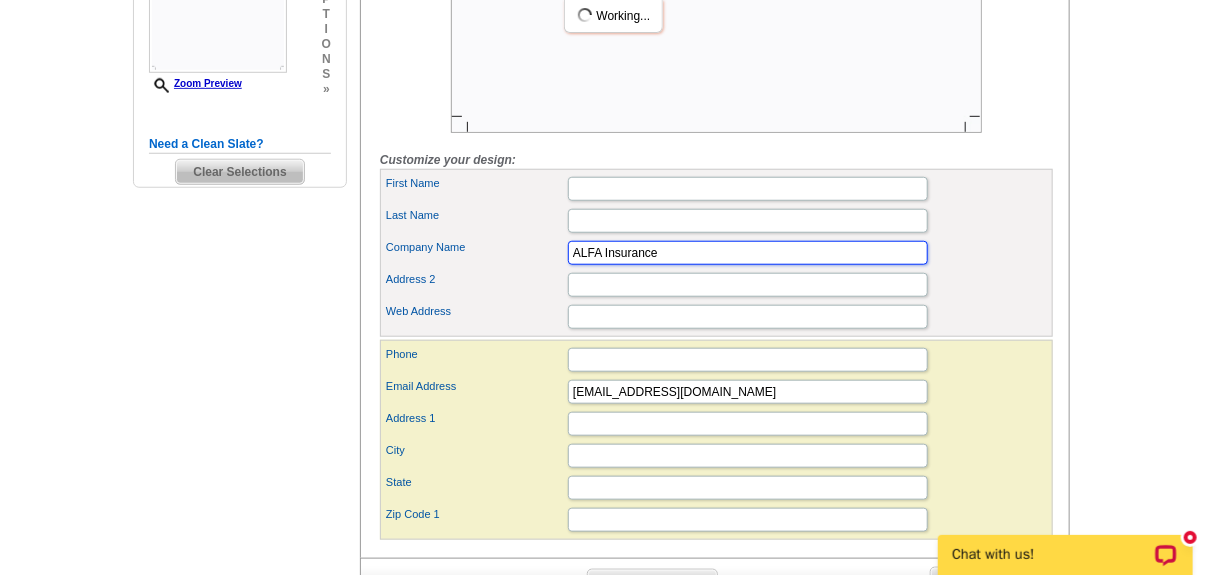 drag, startPoint x: 685, startPoint y: 285, endPoint x: 369, endPoint y: 294, distance: 316.12814 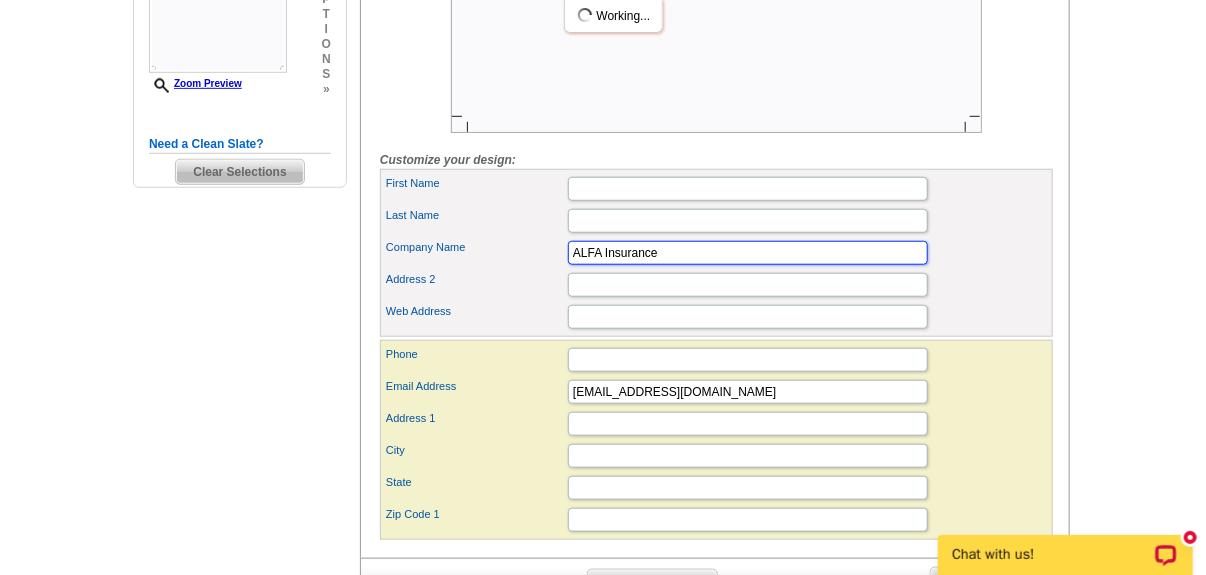 click on "Company Name
ALFA Insurance" at bounding box center [716, 253] 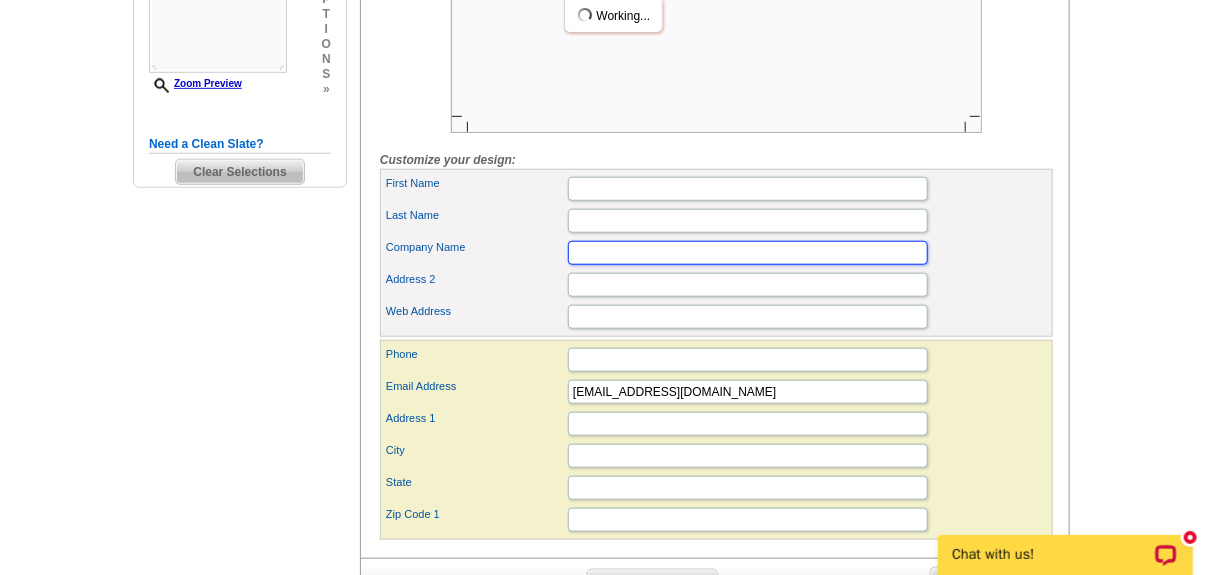 type 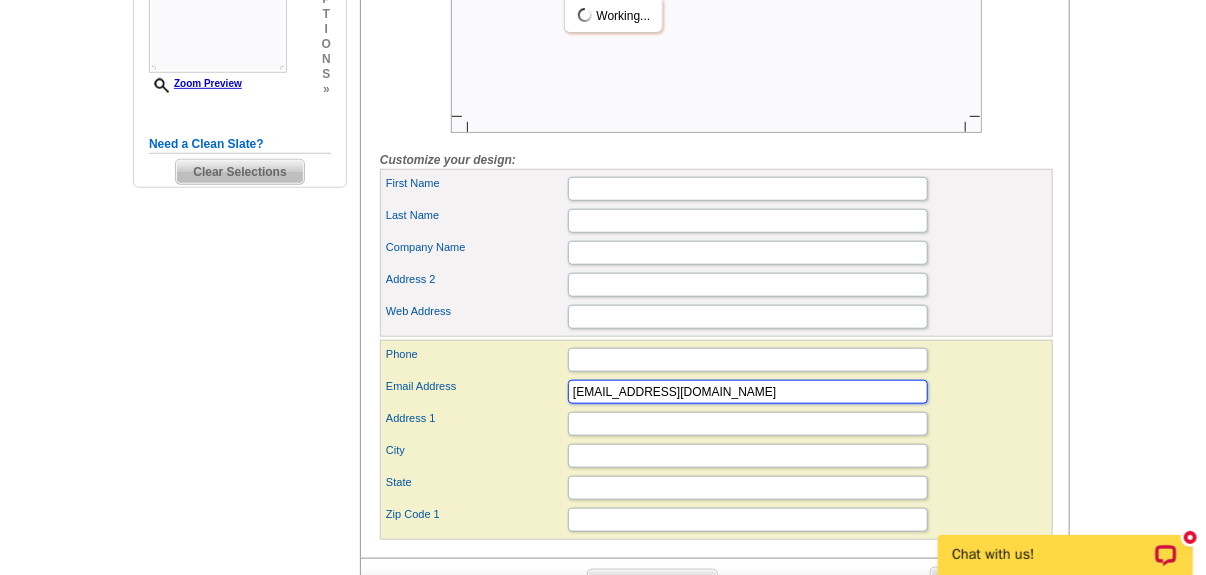 drag, startPoint x: 699, startPoint y: 416, endPoint x: 50, endPoint y: 447, distance: 649.7399 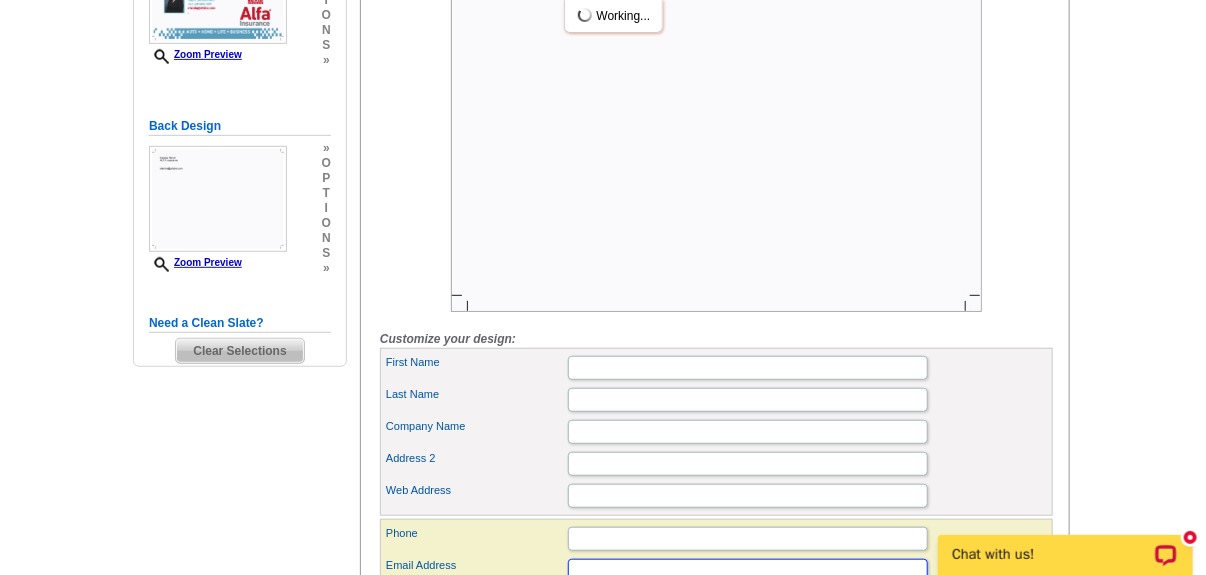 scroll, scrollTop: 114, scrollLeft: 0, axis: vertical 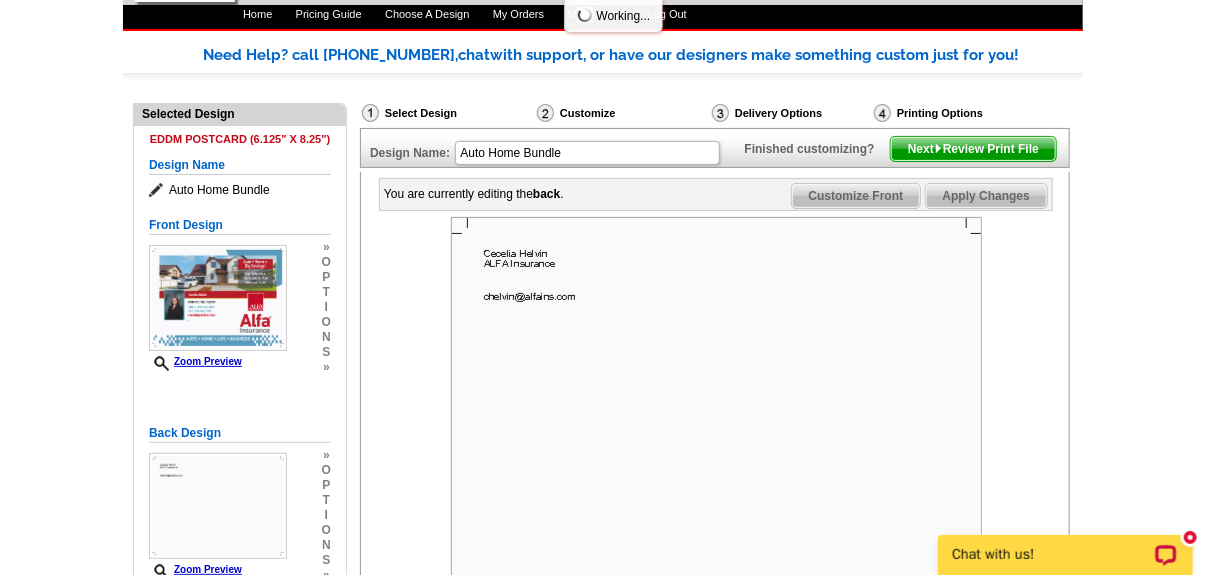type 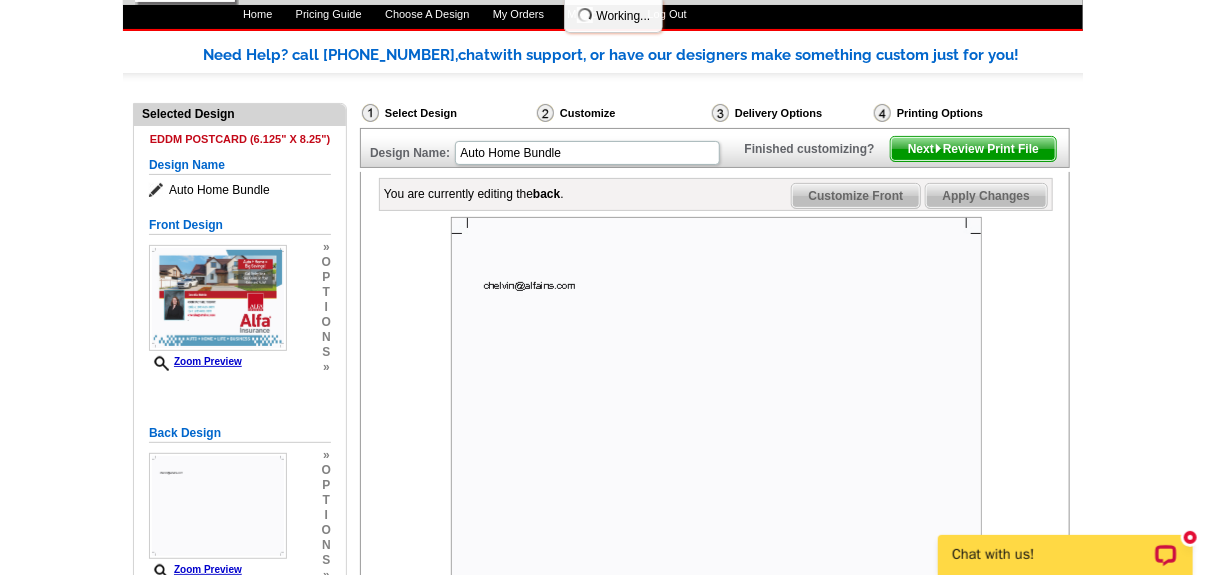 click on "Apply Changes" at bounding box center [986, 196] 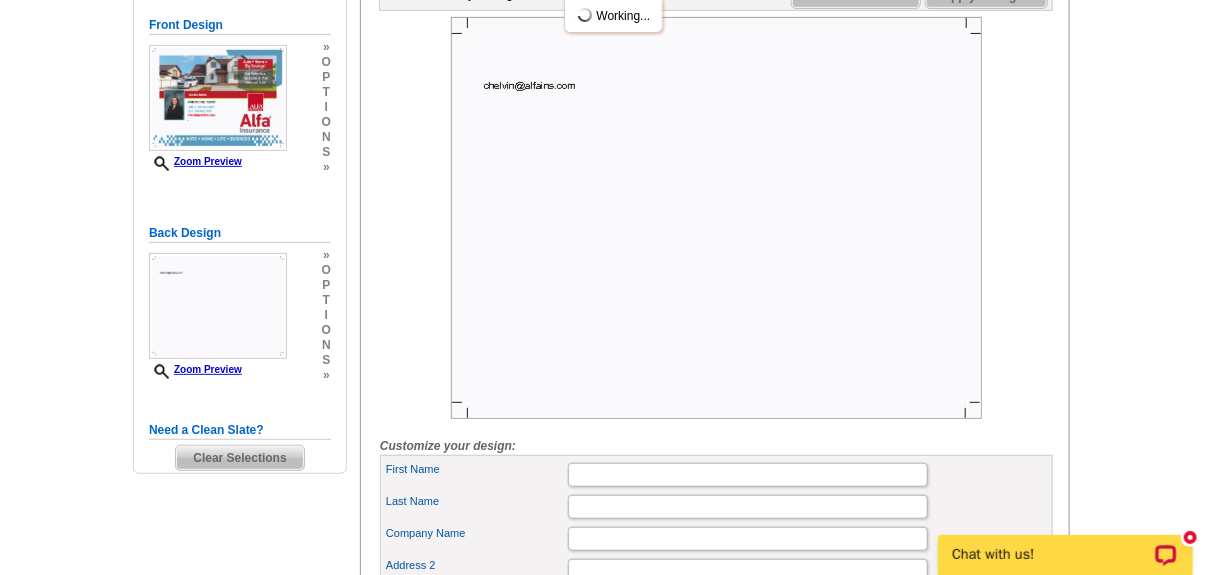 scroll, scrollTop: 215, scrollLeft: 0, axis: vertical 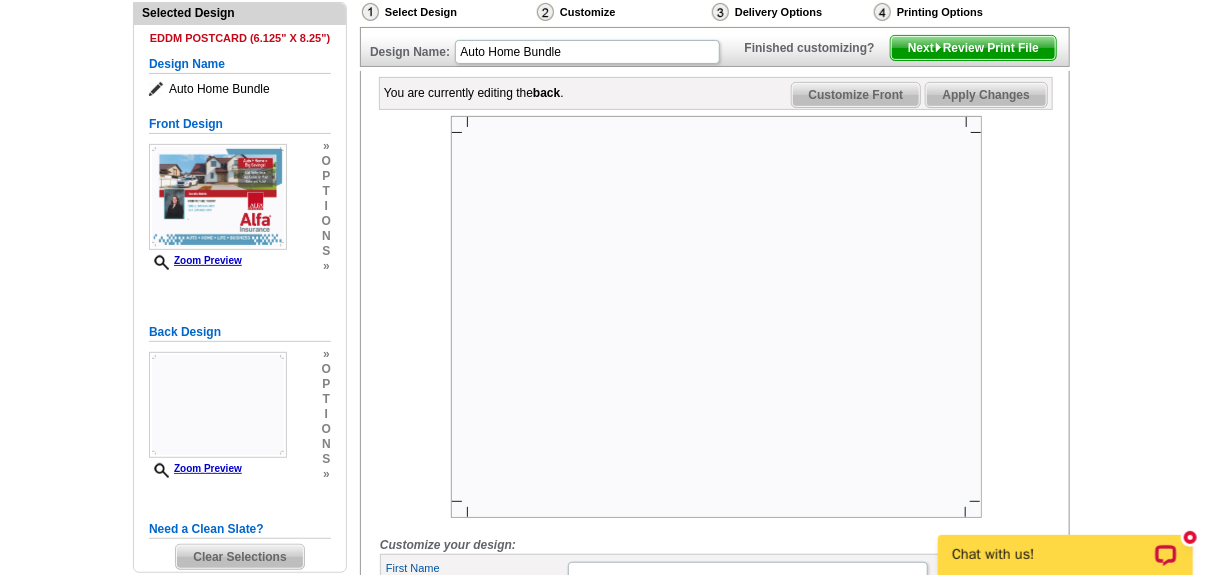 click on "Next   Review Print File" at bounding box center [973, 48] 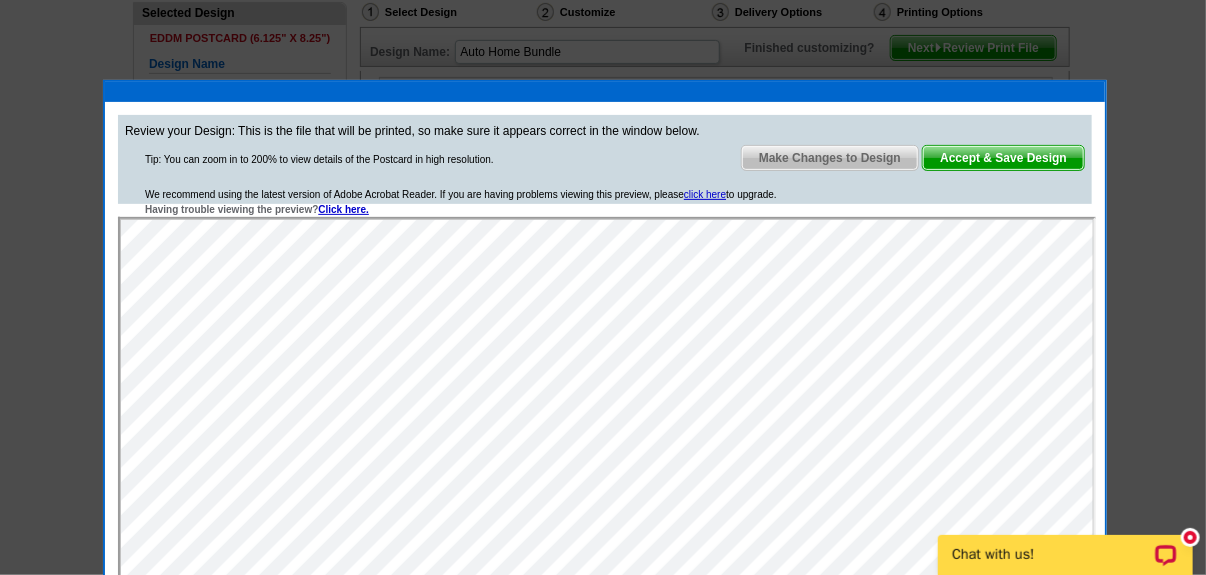 scroll, scrollTop: 0, scrollLeft: 0, axis: both 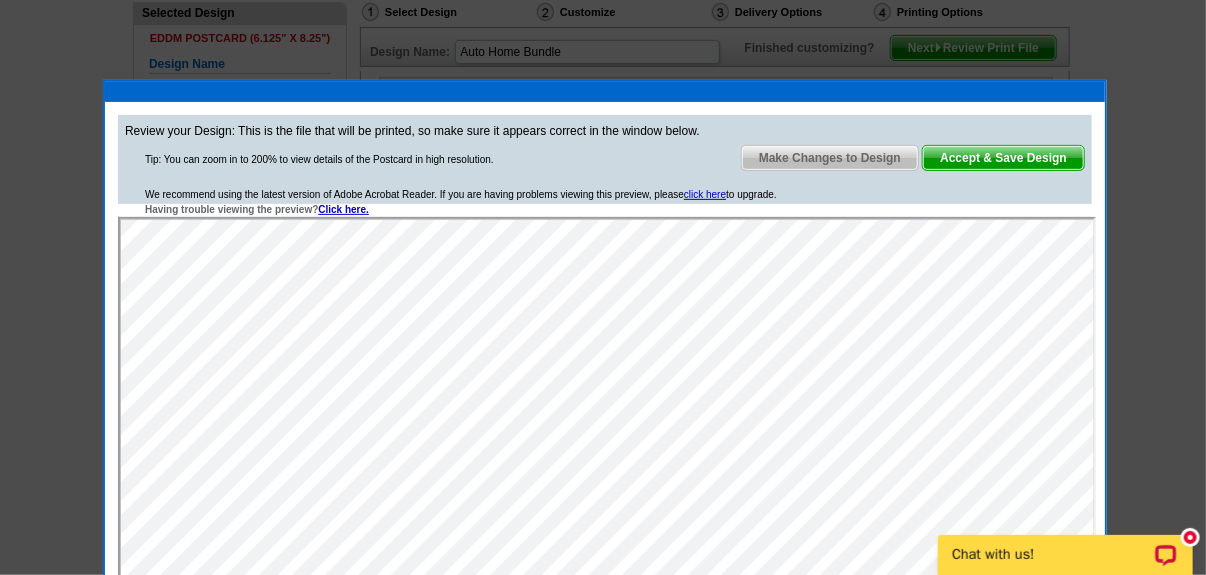 click on "Make Changes to Design" at bounding box center (830, 158) 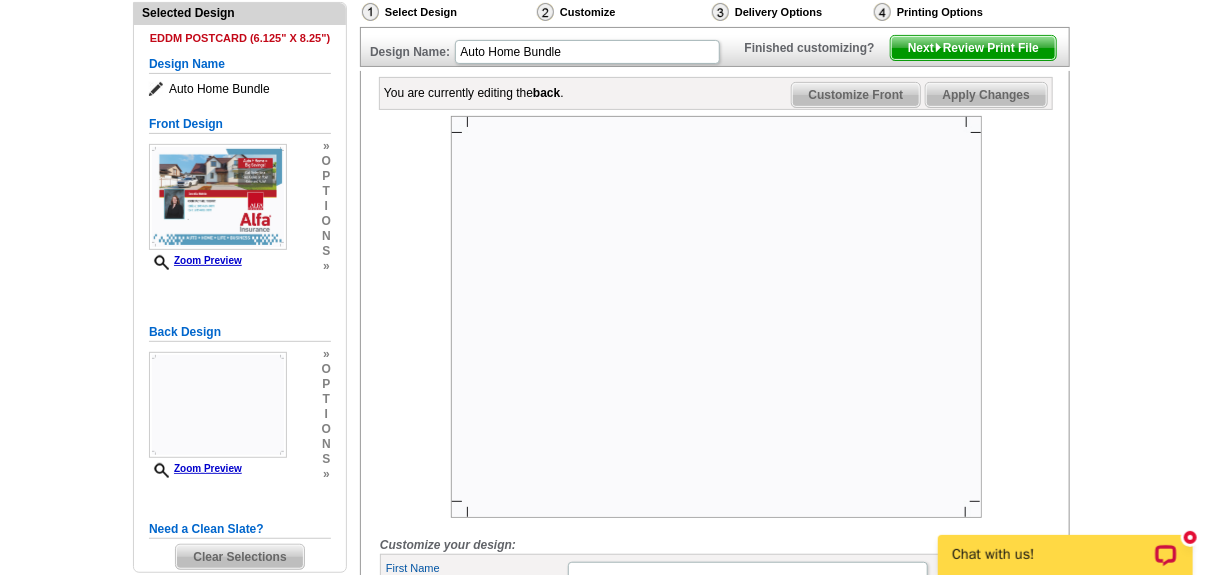 click on "Customize Front" at bounding box center [856, 95] 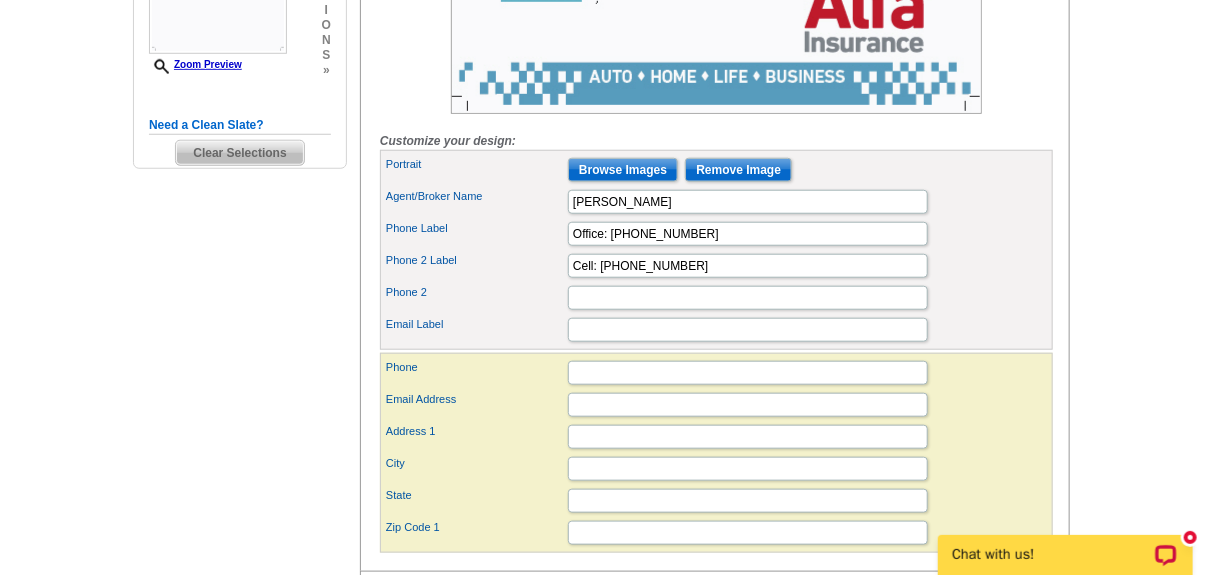 scroll, scrollTop: 545, scrollLeft: 0, axis: vertical 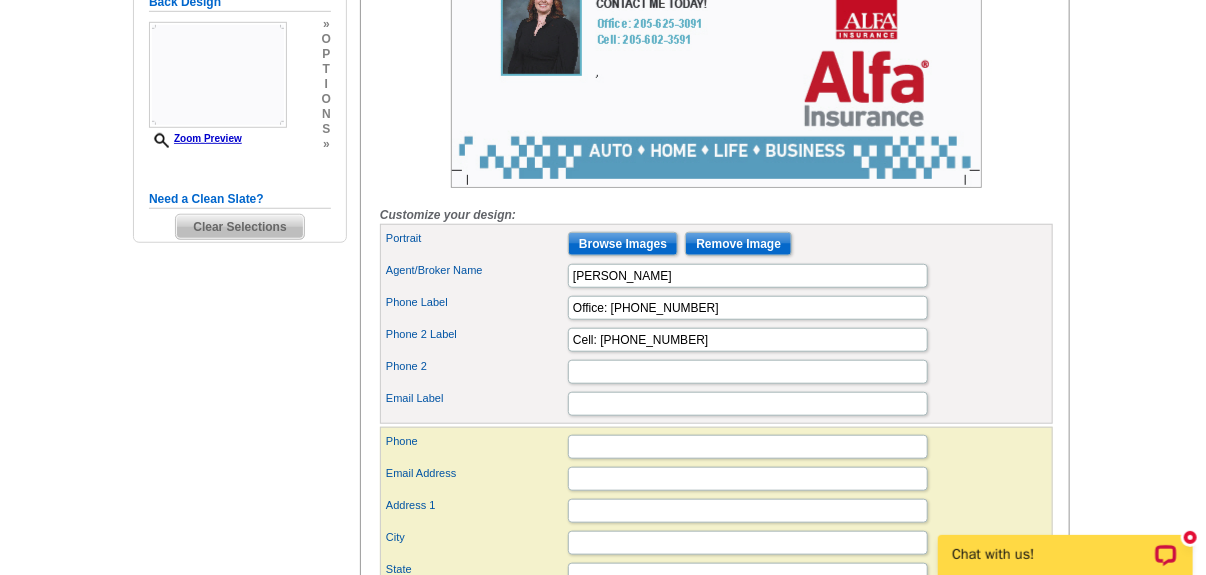 click at bounding box center [716, -13] 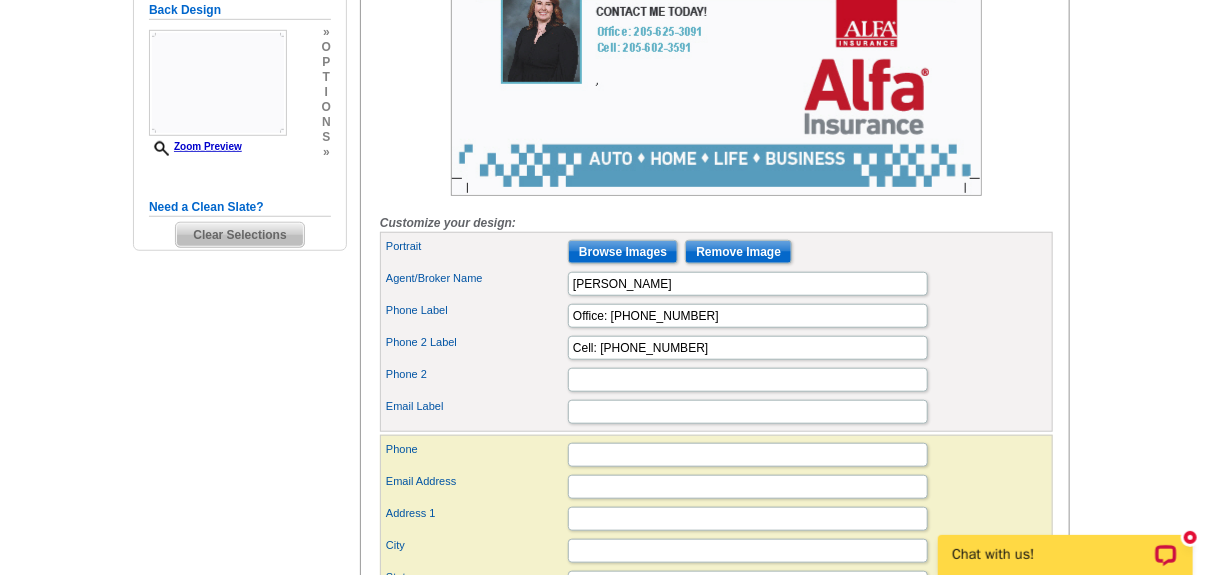 scroll, scrollTop: 246, scrollLeft: 0, axis: vertical 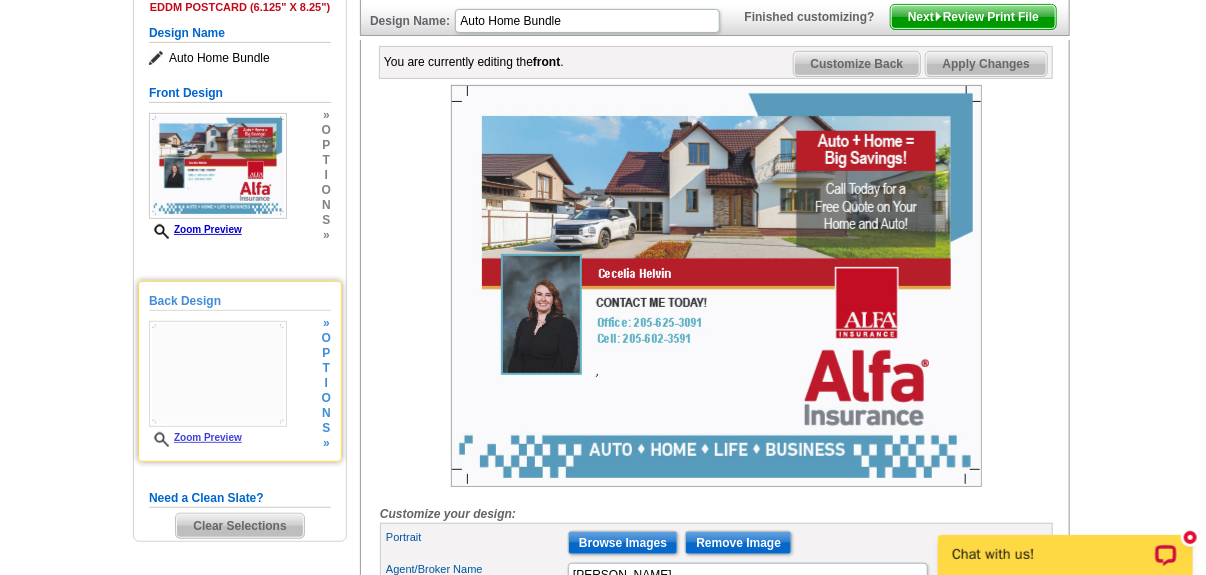 click at bounding box center [218, 374] 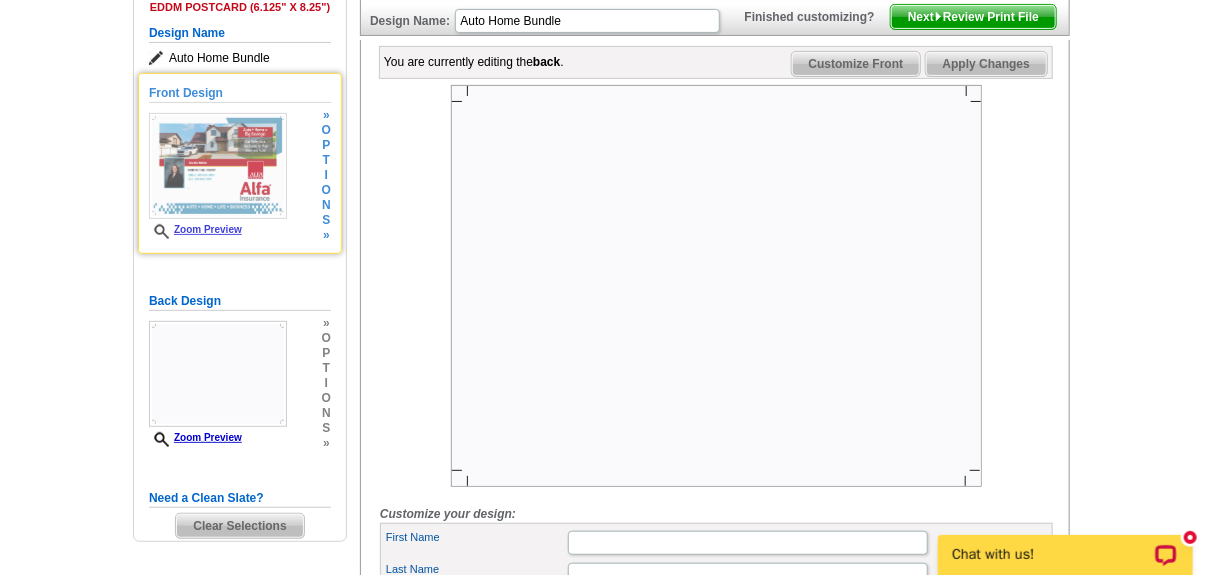 click at bounding box center [218, 166] 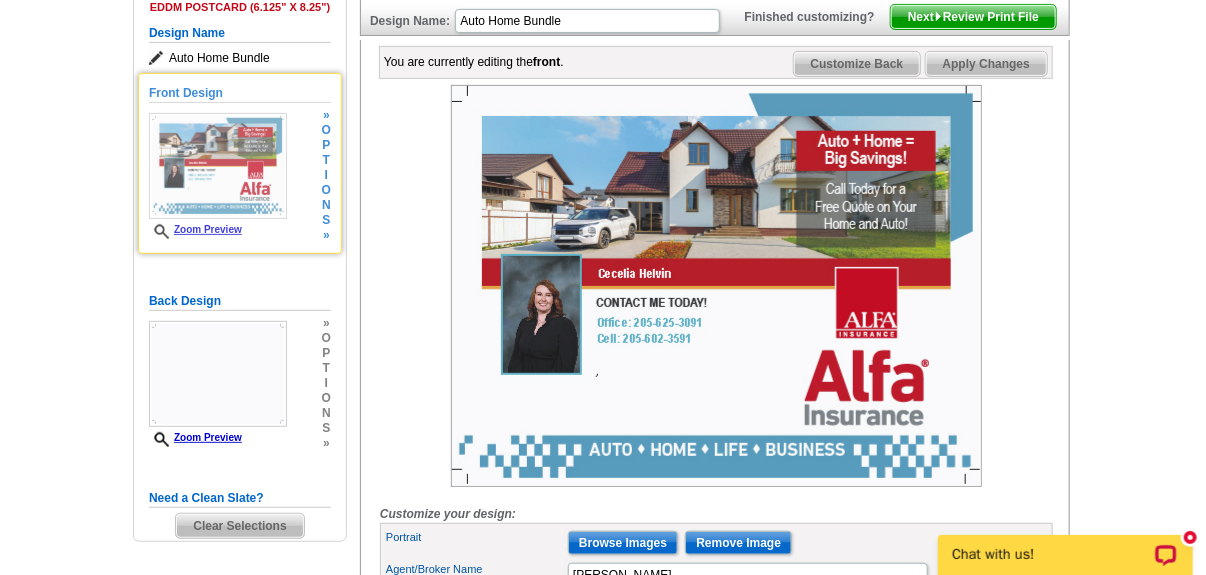 click on "Zoom Preview" at bounding box center [195, 229] 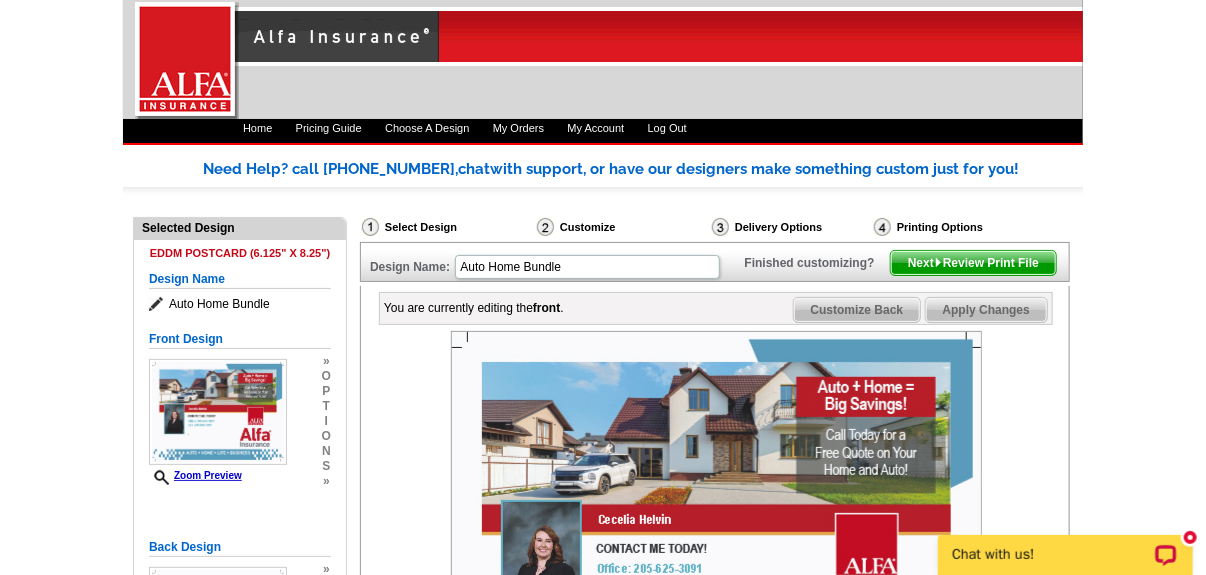 scroll, scrollTop: 0, scrollLeft: 0, axis: both 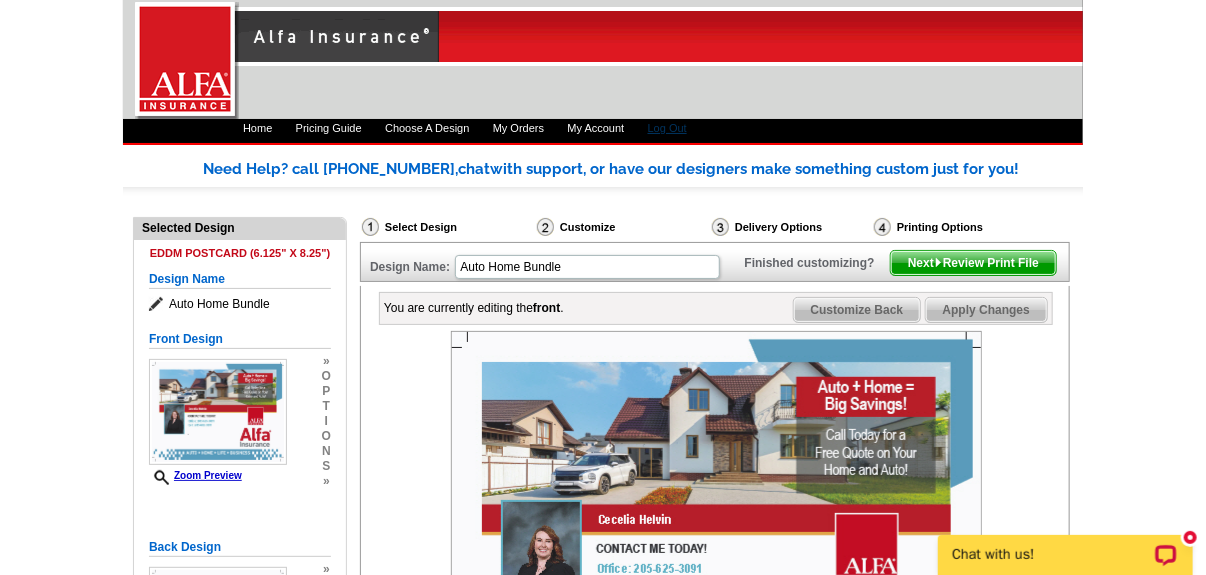 click on "Log Out" at bounding box center (667, 128) 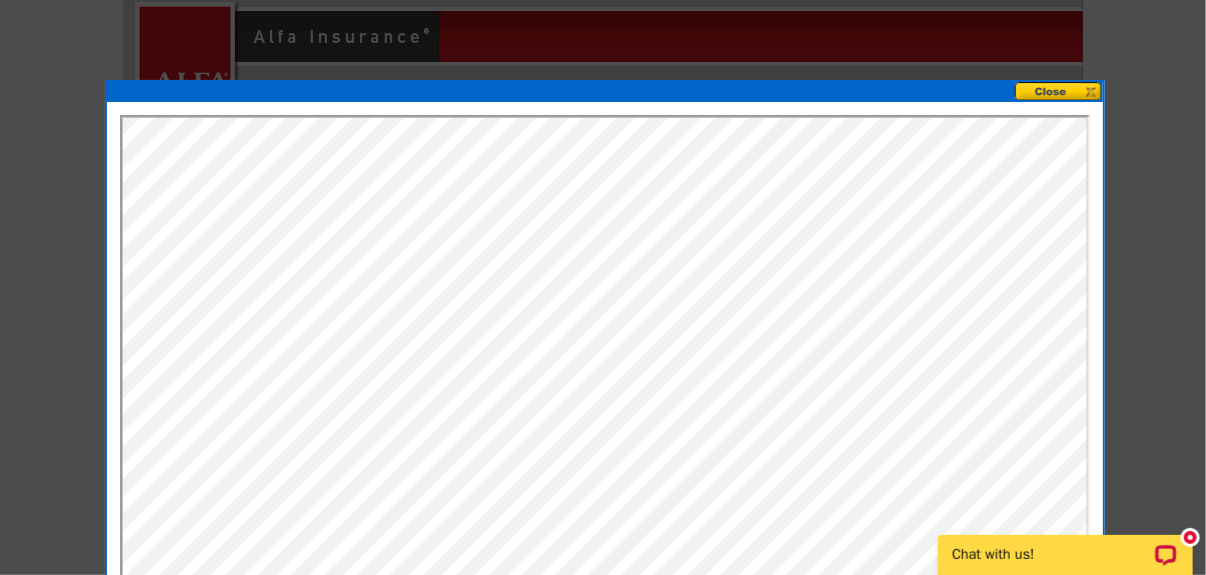 scroll, scrollTop: 0, scrollLeft: 0, axis: both 